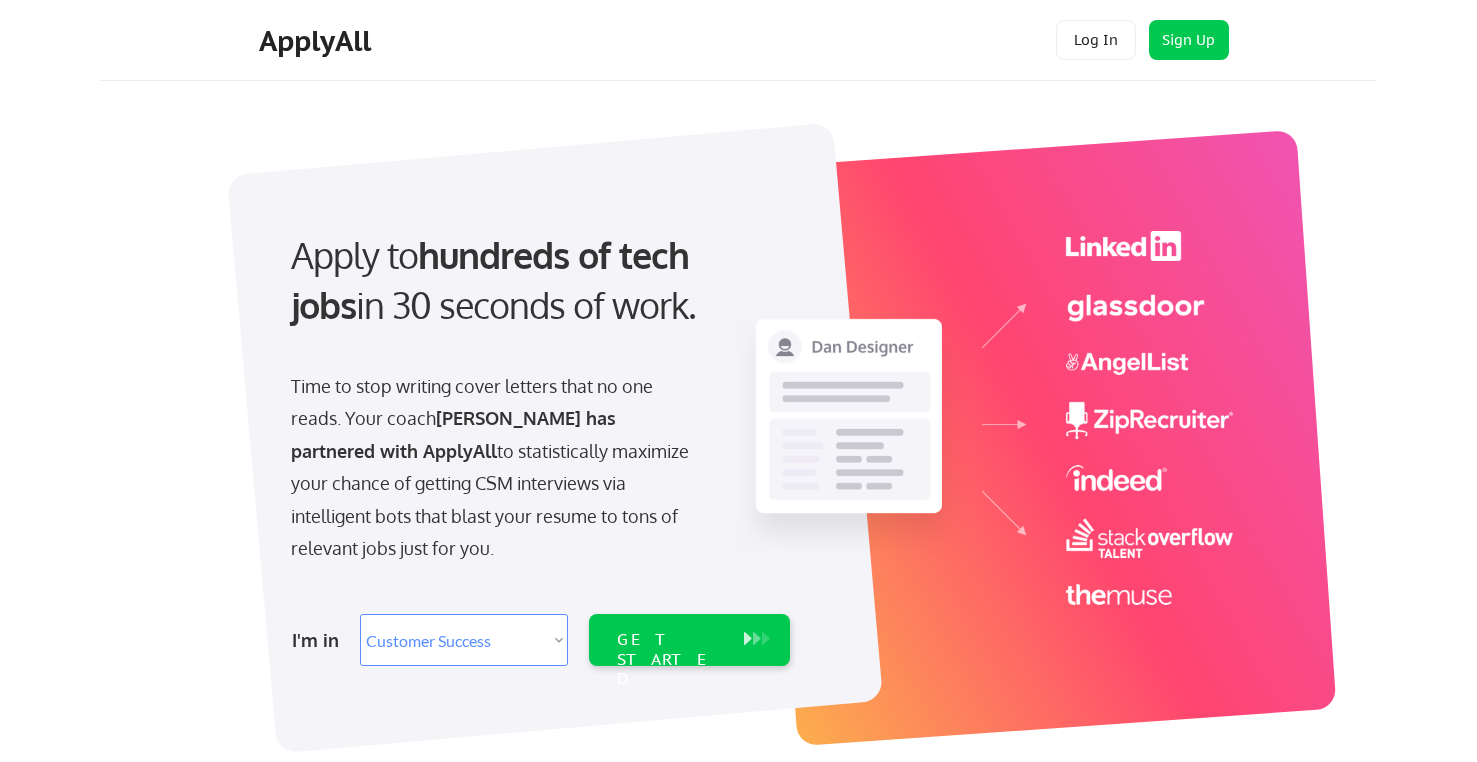 select on ""sales"" 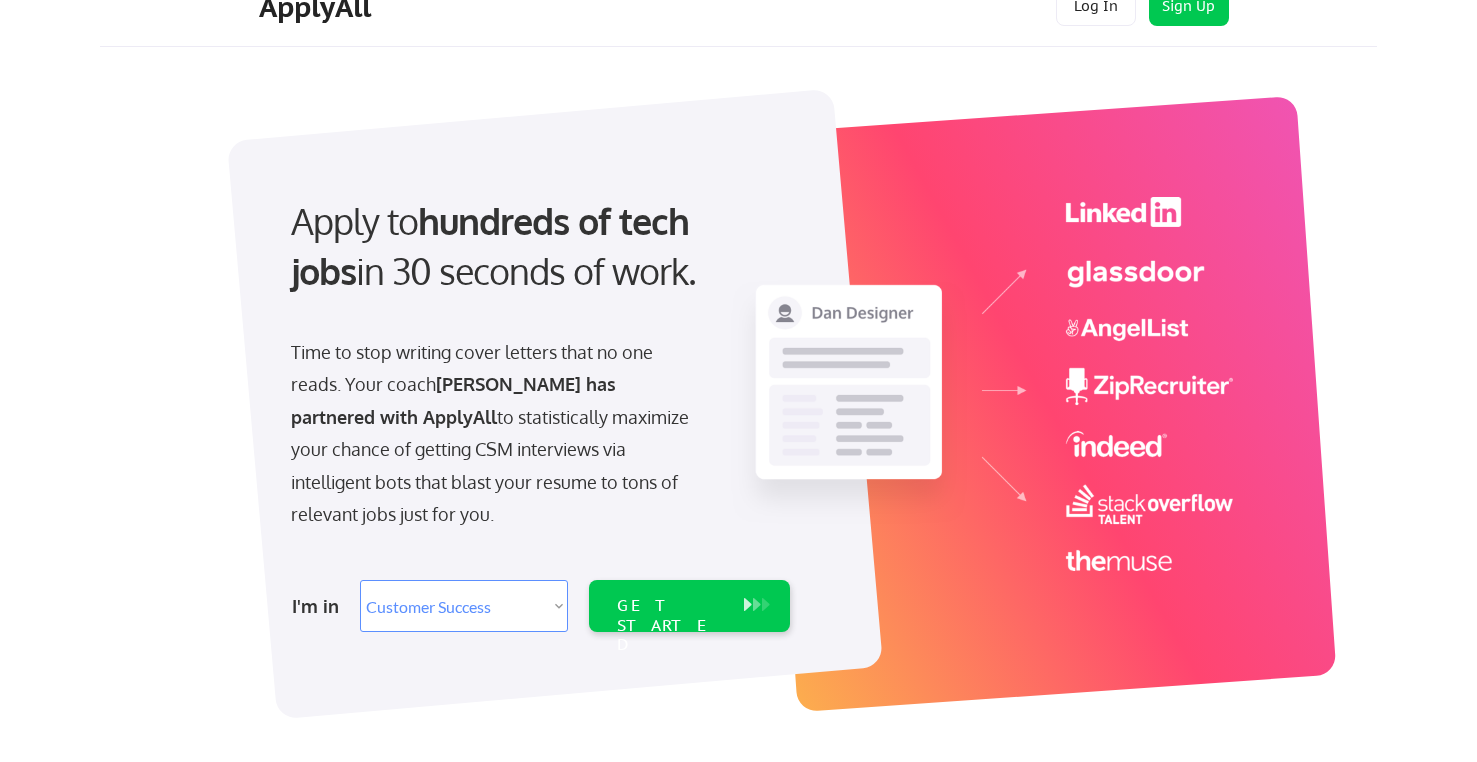 scroll, scrollTop: 19, scrollLeft: 0, axis: vertical 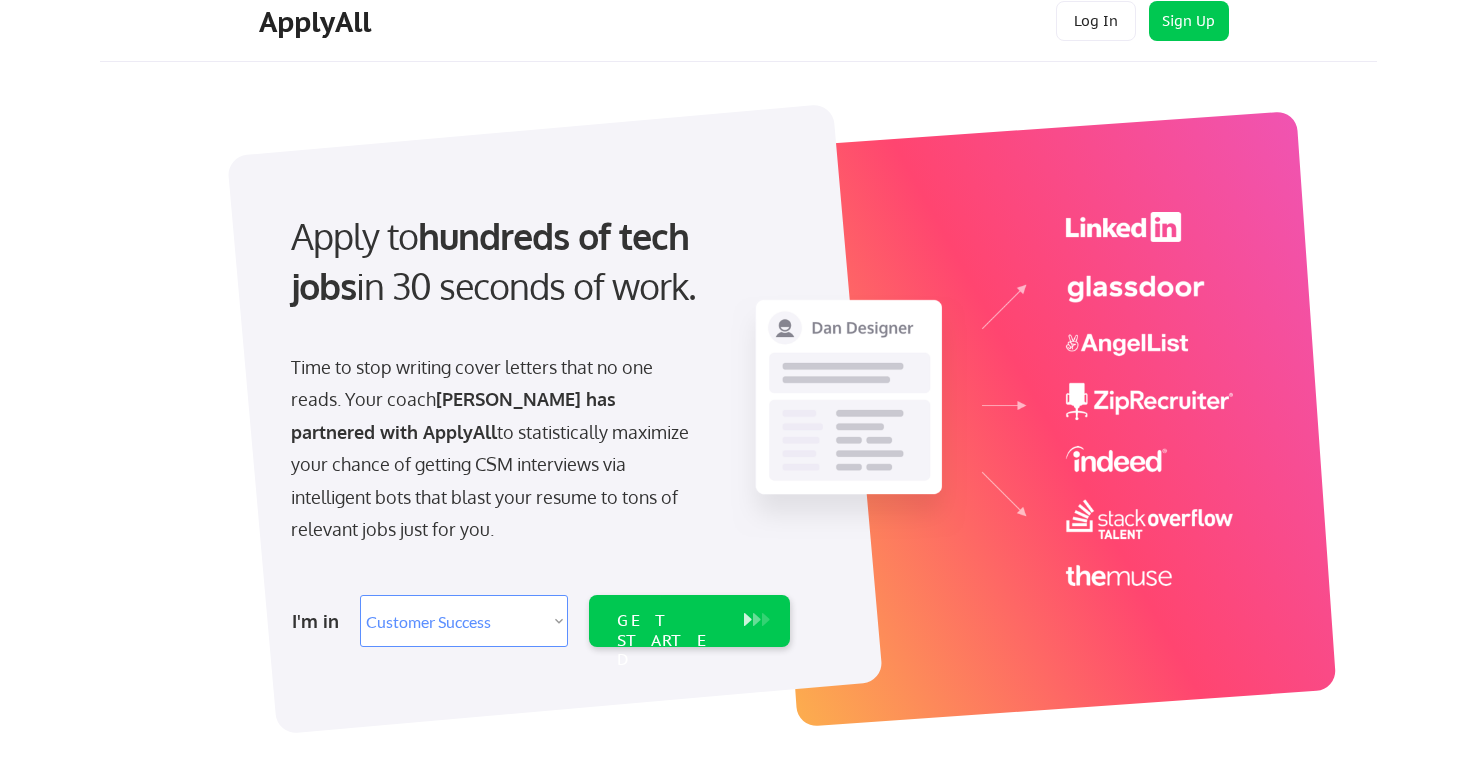 drag, startPoint x: 572, startPoint y: 367, endPoint x: 664, endPoint y: 429, distance: 110.94143 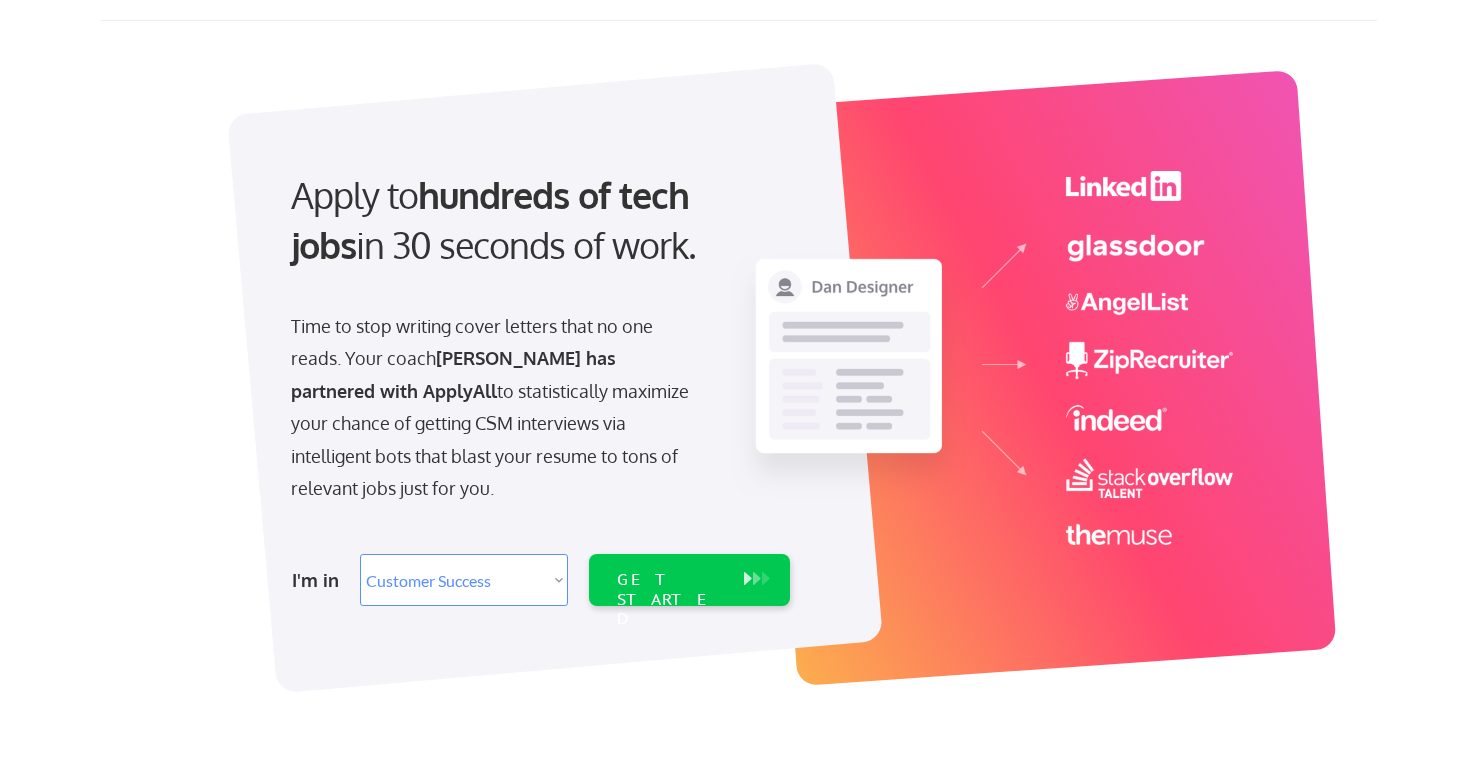 scroll, scrollTop: 0, scrollLeft: 0, axis: both 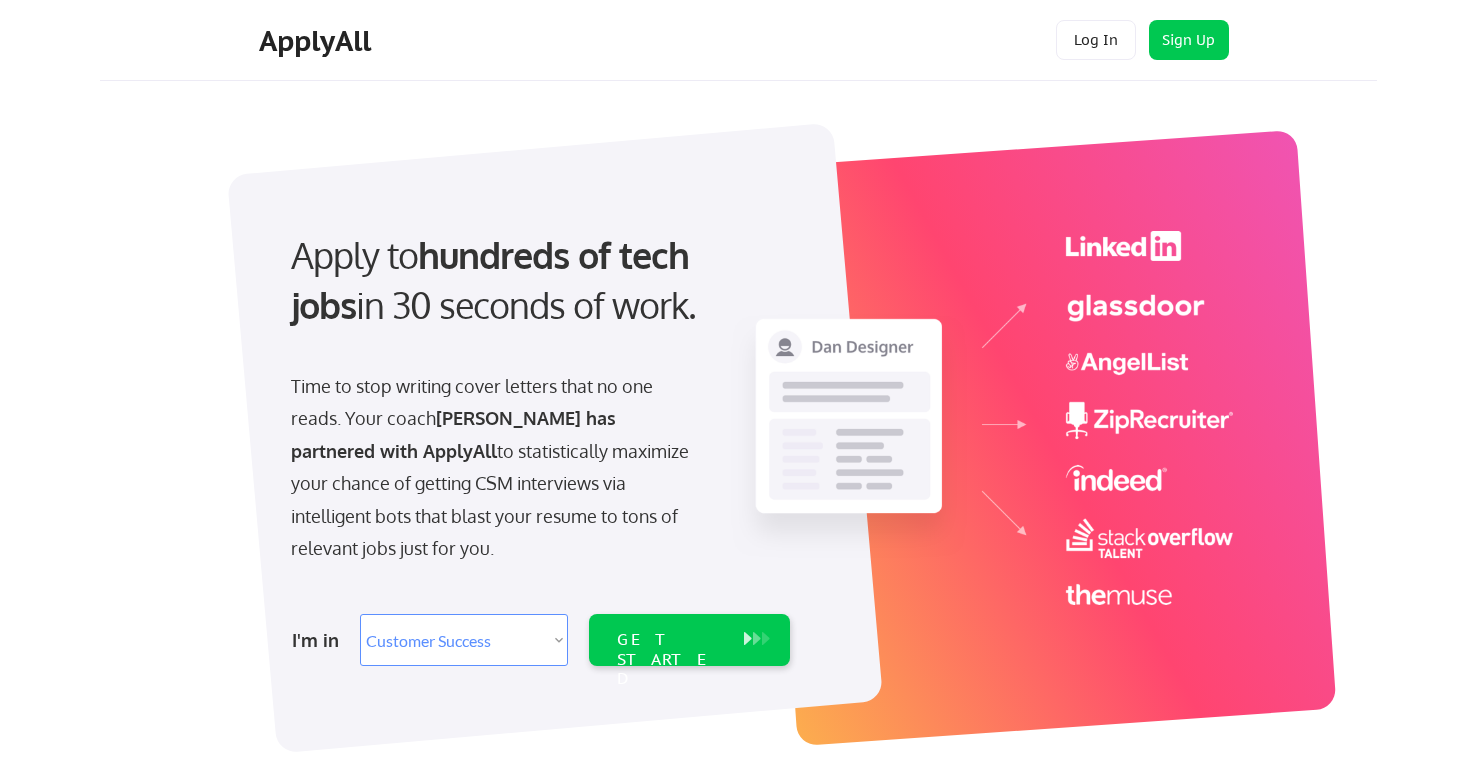 click on "Time to stop writing cover letters that no one reads. Your coach  Noah Little has partnered with ApplyAll  to statistically maximize your chance of getting CSM interviews via intelligent bots that blast your resume to tons of relevant jobs just for you." at bounding box center (496, 467) 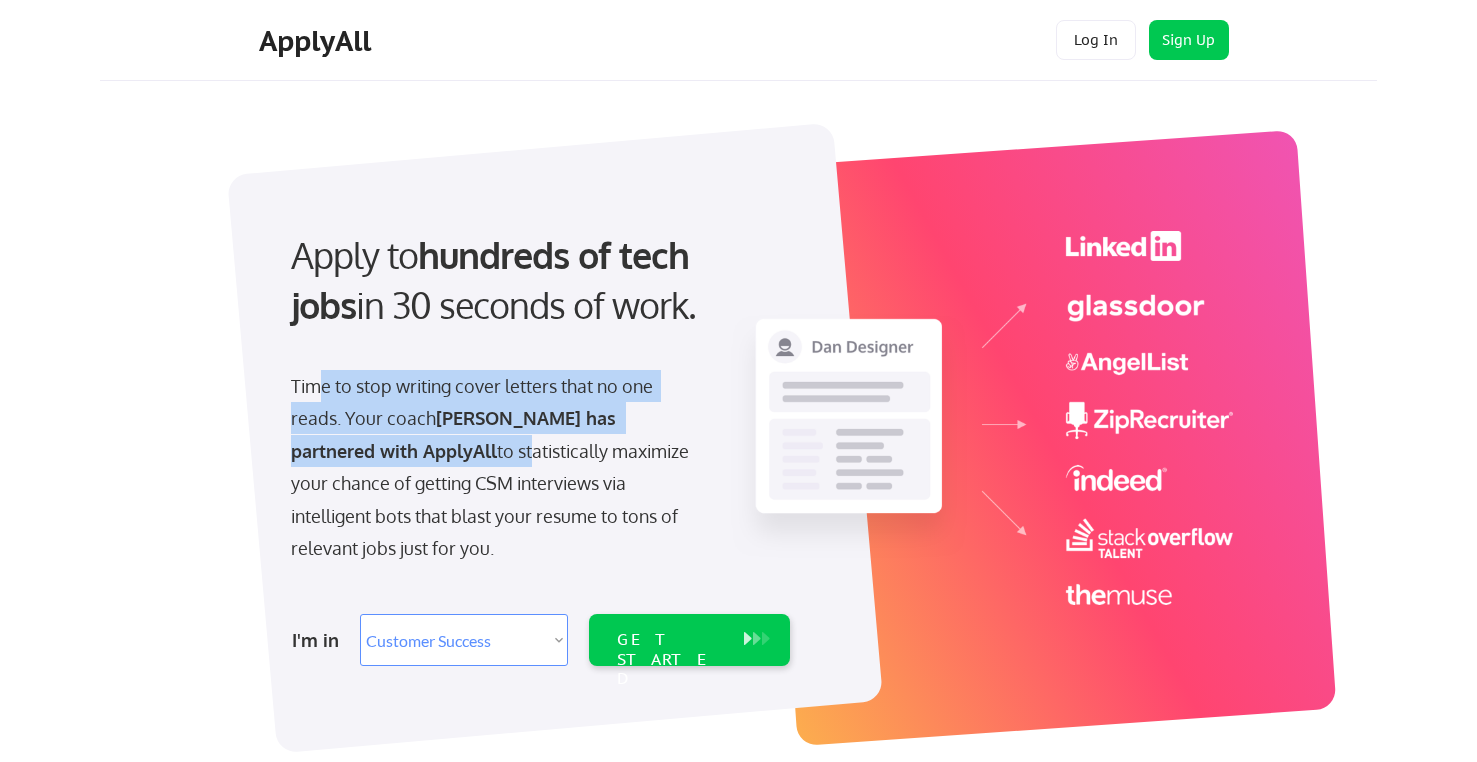 drag, startPoint x: 313, startPoint y: 401, endPoint x: 396, endPoint y: 455, distance: 99.0202 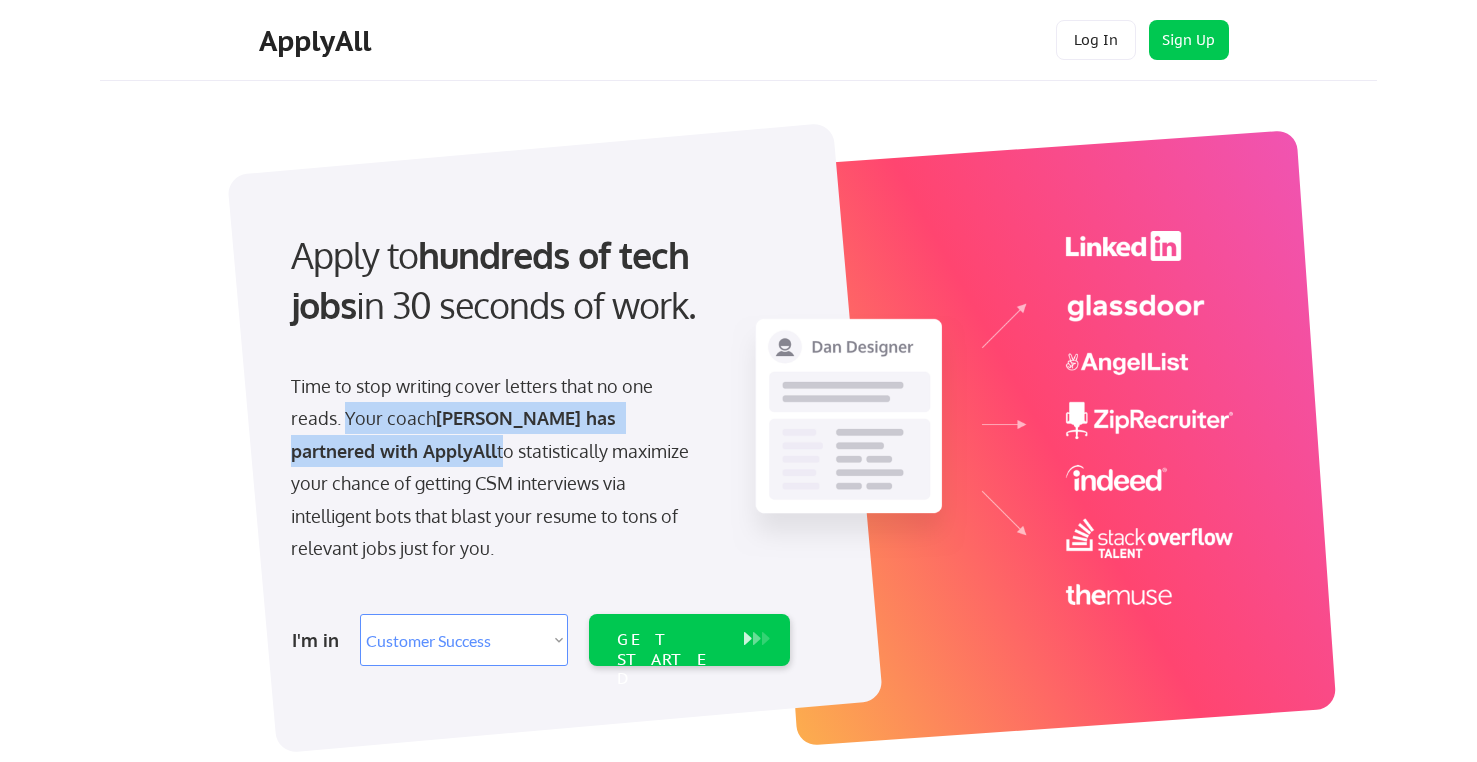 drag, startPoint x: 342, startPoint y: 414, endPoint x: 366, endPoint y: 455, distance: 47.507893 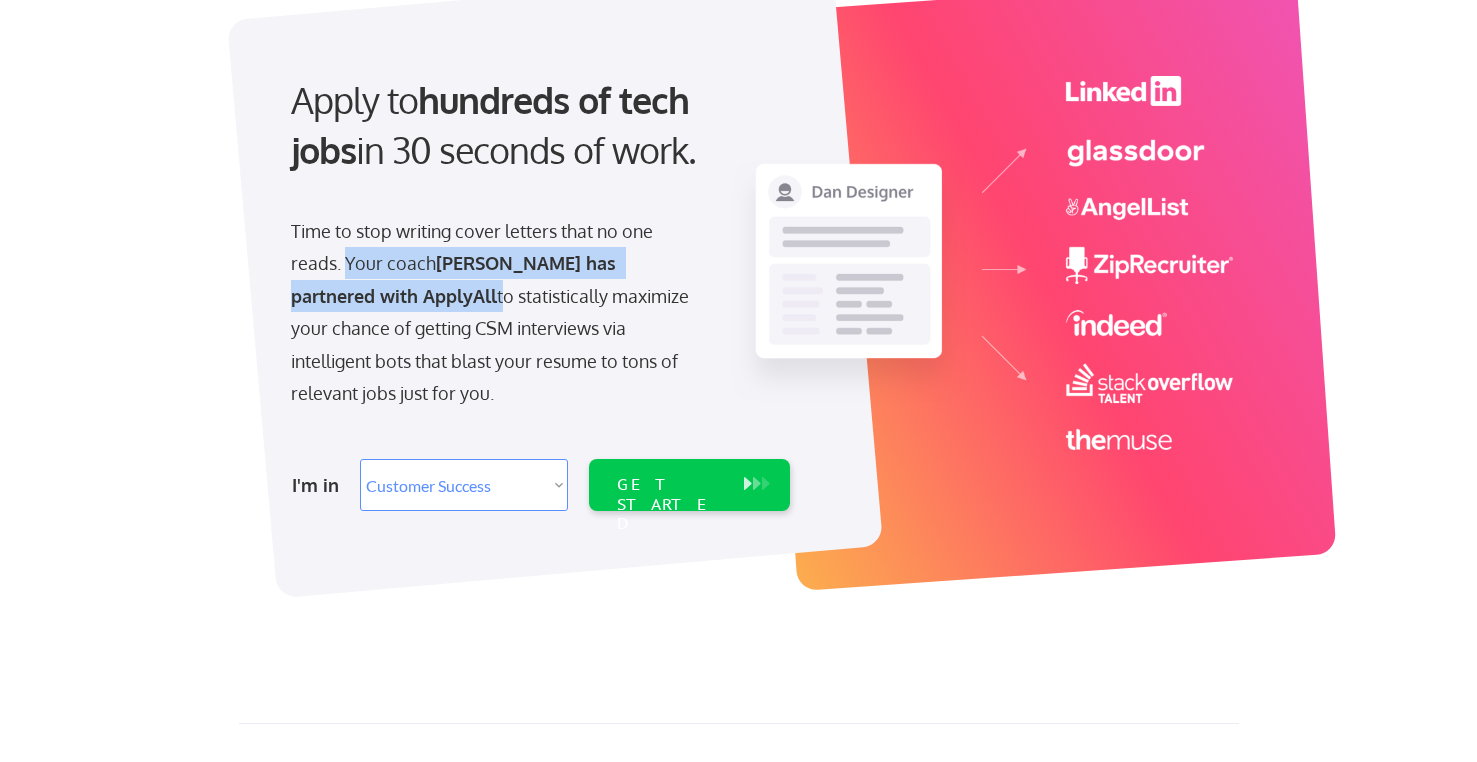 scroll, scrollTop: 157, scrollLeft: 0, axis: vertical 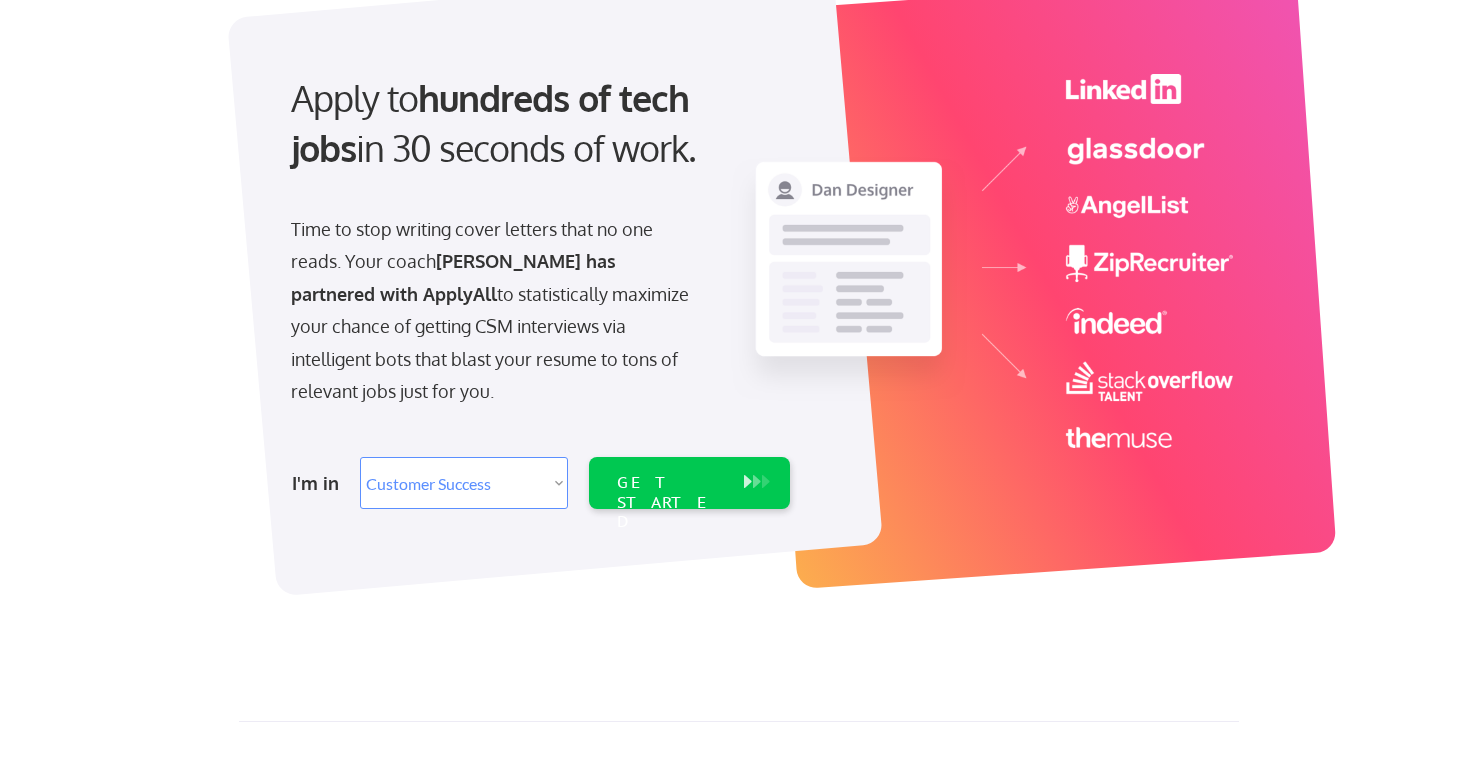click on "Time to stop writing cover letters that no one reads. Your coach  Noah Little has partnered with ApplyAll  to statistically maximize your chance of getting CSM interviews via intelligent bots that blast your resume to tons of relevant jobs just for you." at bounding box center [496, 310] 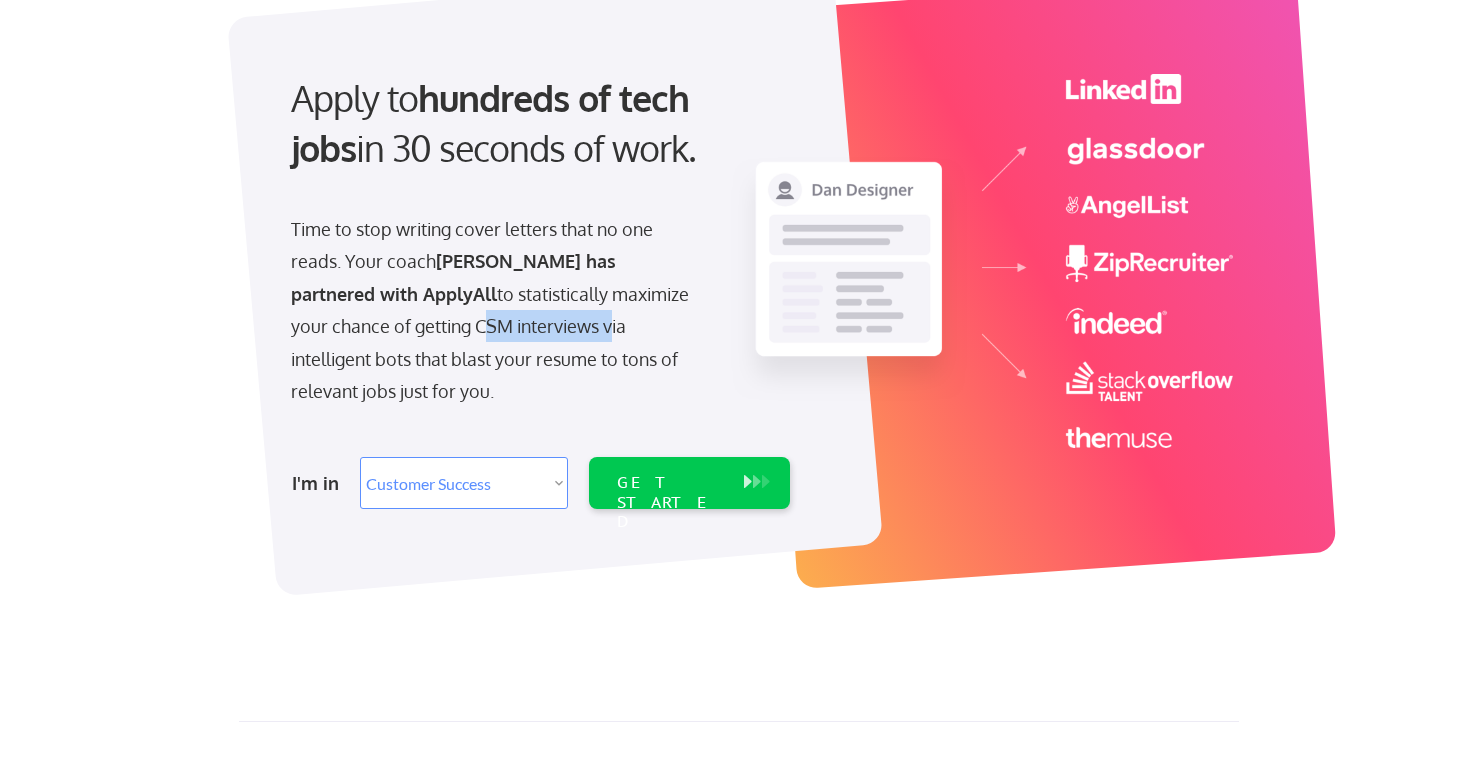 drag, startPoint x: 363, startPoint y: 325, endPoint x: 485, endPoint y: 342, distance: 123.178734 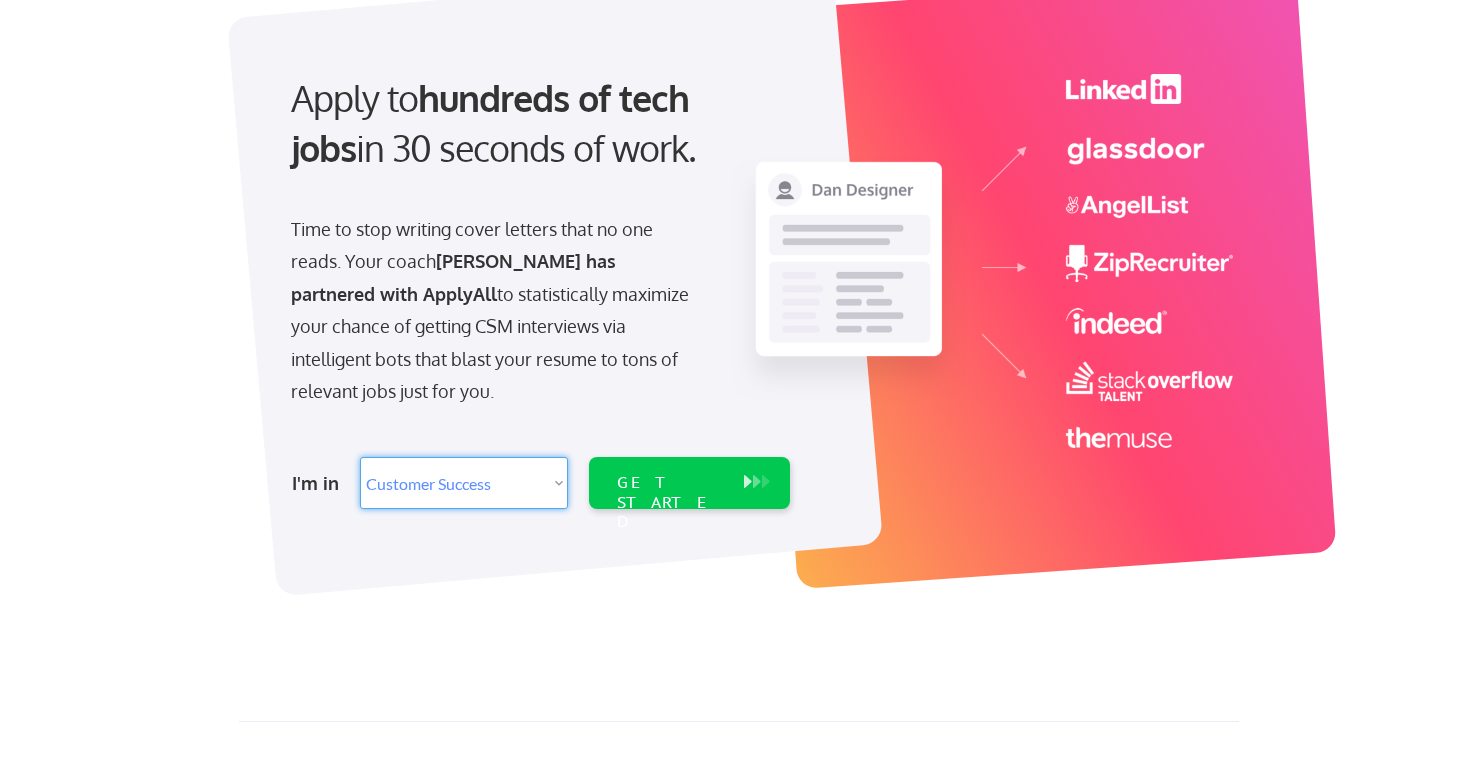 click on "Noah Little has partnered with ApplyAll" at bounding box center [456, 277] 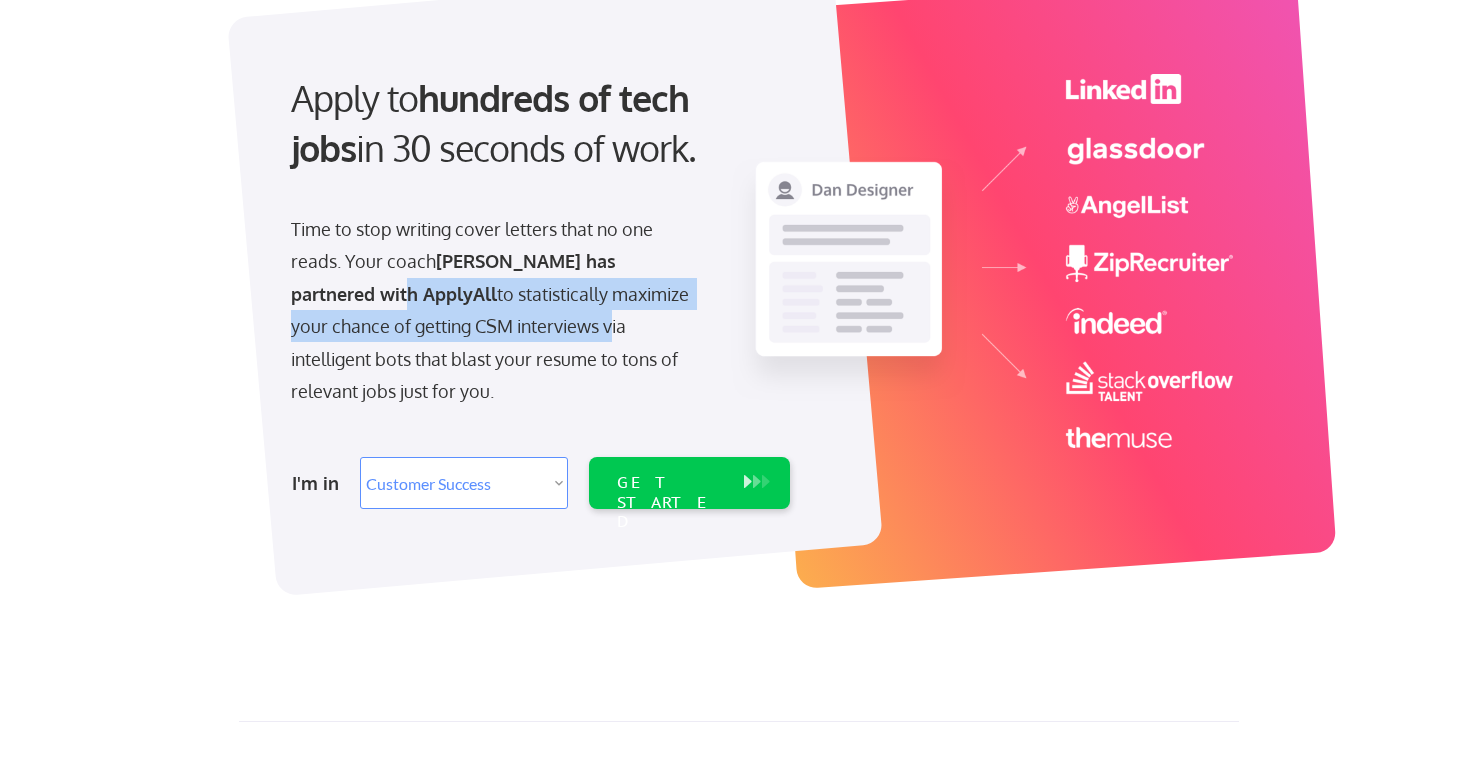 drag, startPoint x: 285, startPoint y: 284, endPoint x: 486, endPoint y: 335, distance: 207.36923 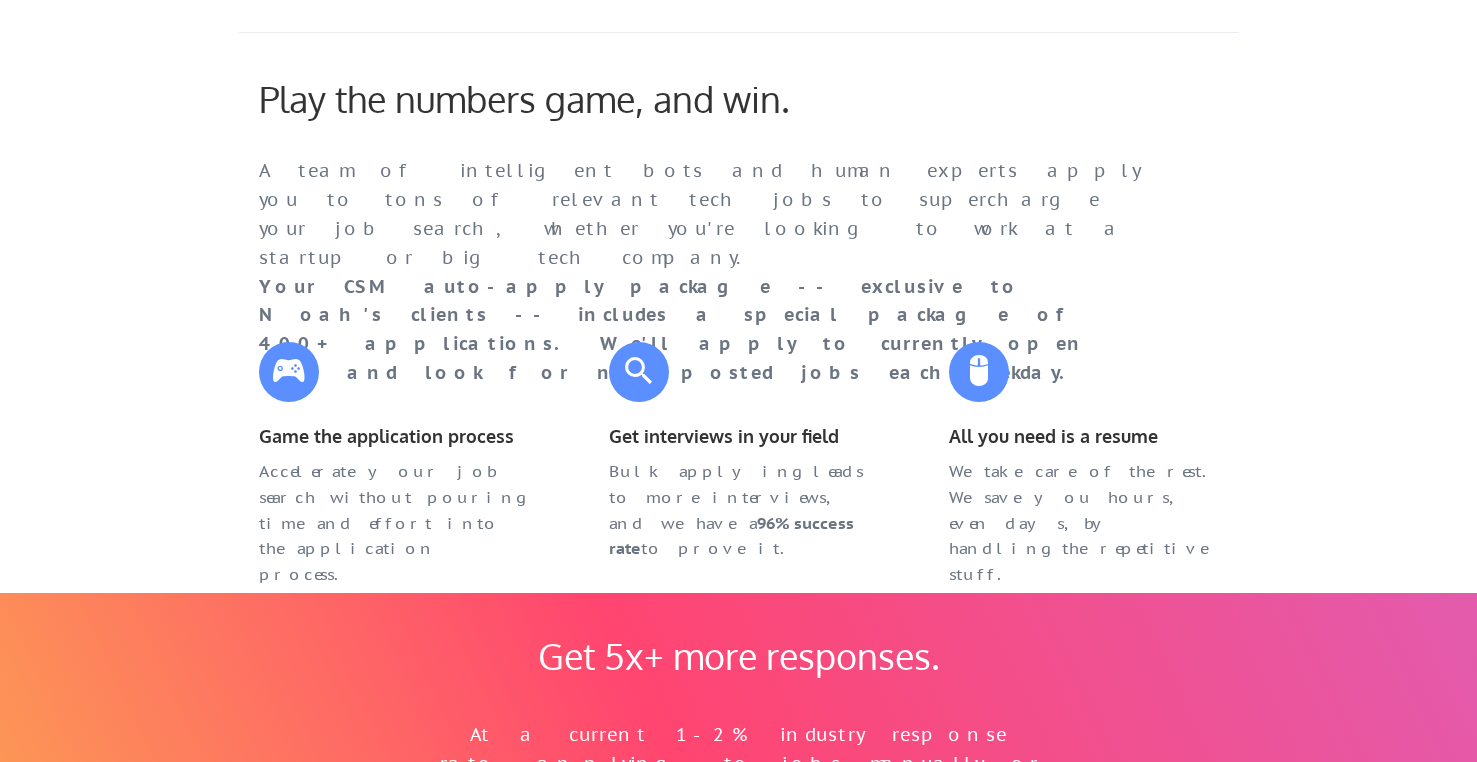 scroll, scrollTop: 842, scrollLeft: 0, axis: vertical 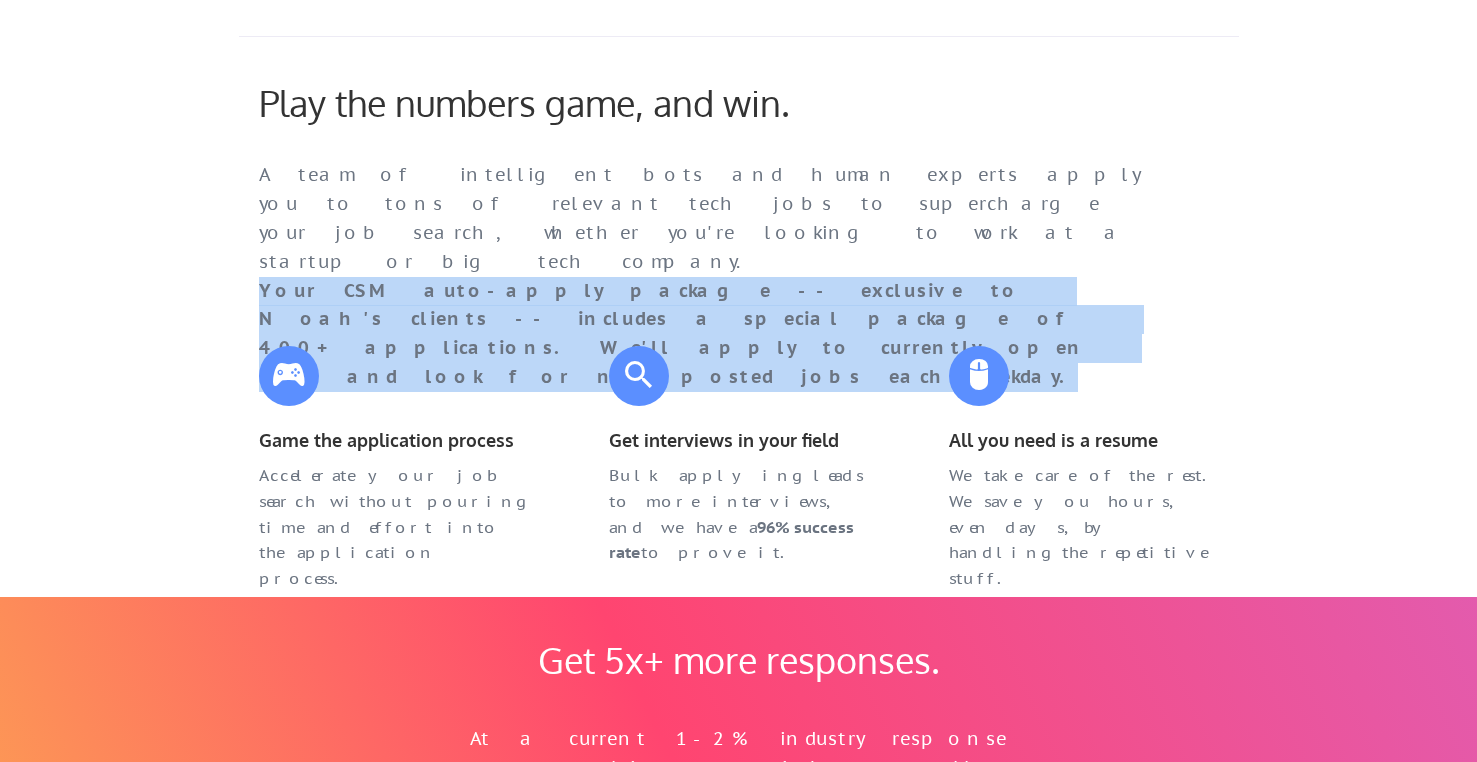 drag, startPoint x: 253, startPoint y: 255, endPoint x: 1105, endPoint y: 290, distance: 852.71857 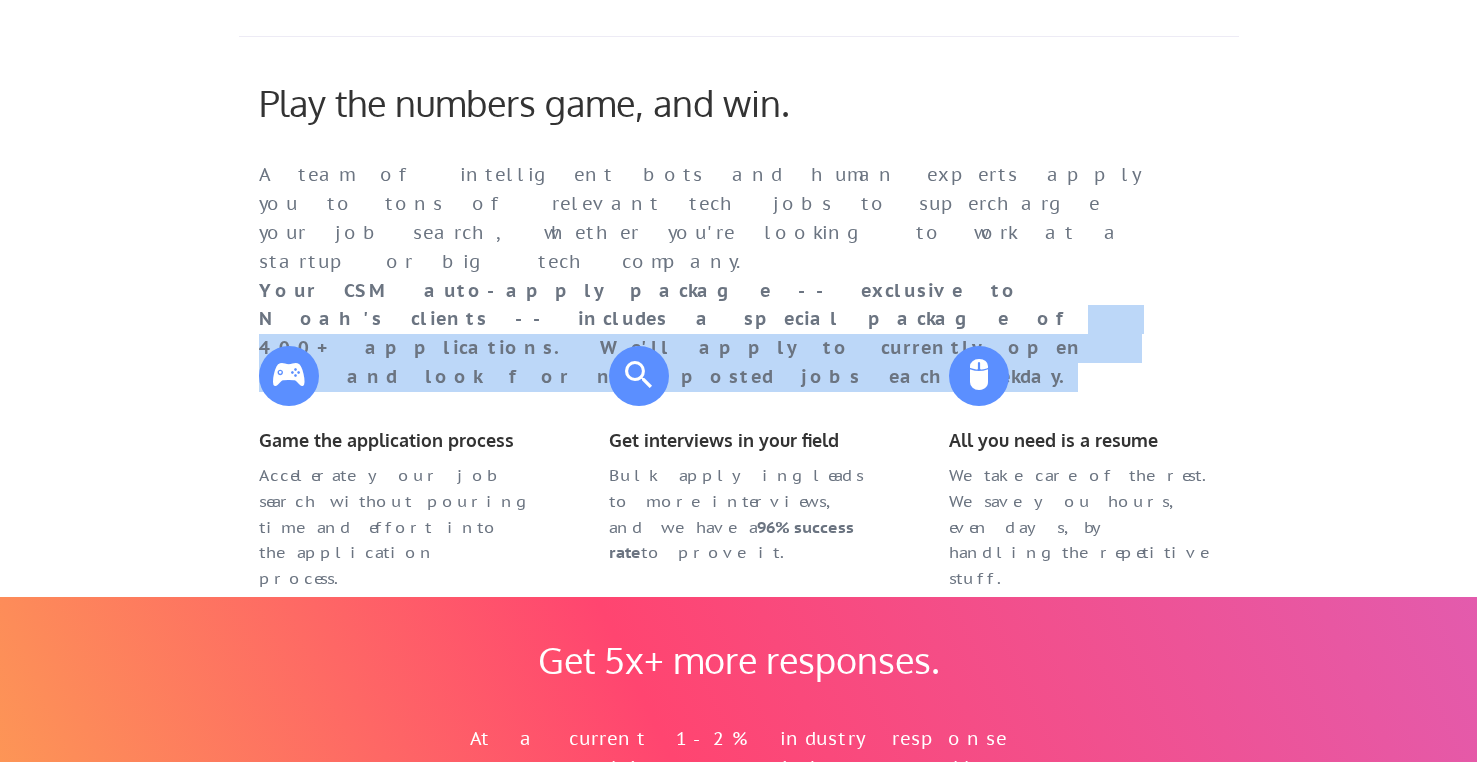 drag, startPoint x: 1049, startPoint y: 266, endPoint x: 1093, endPoint y: 300, distance: 55.605755 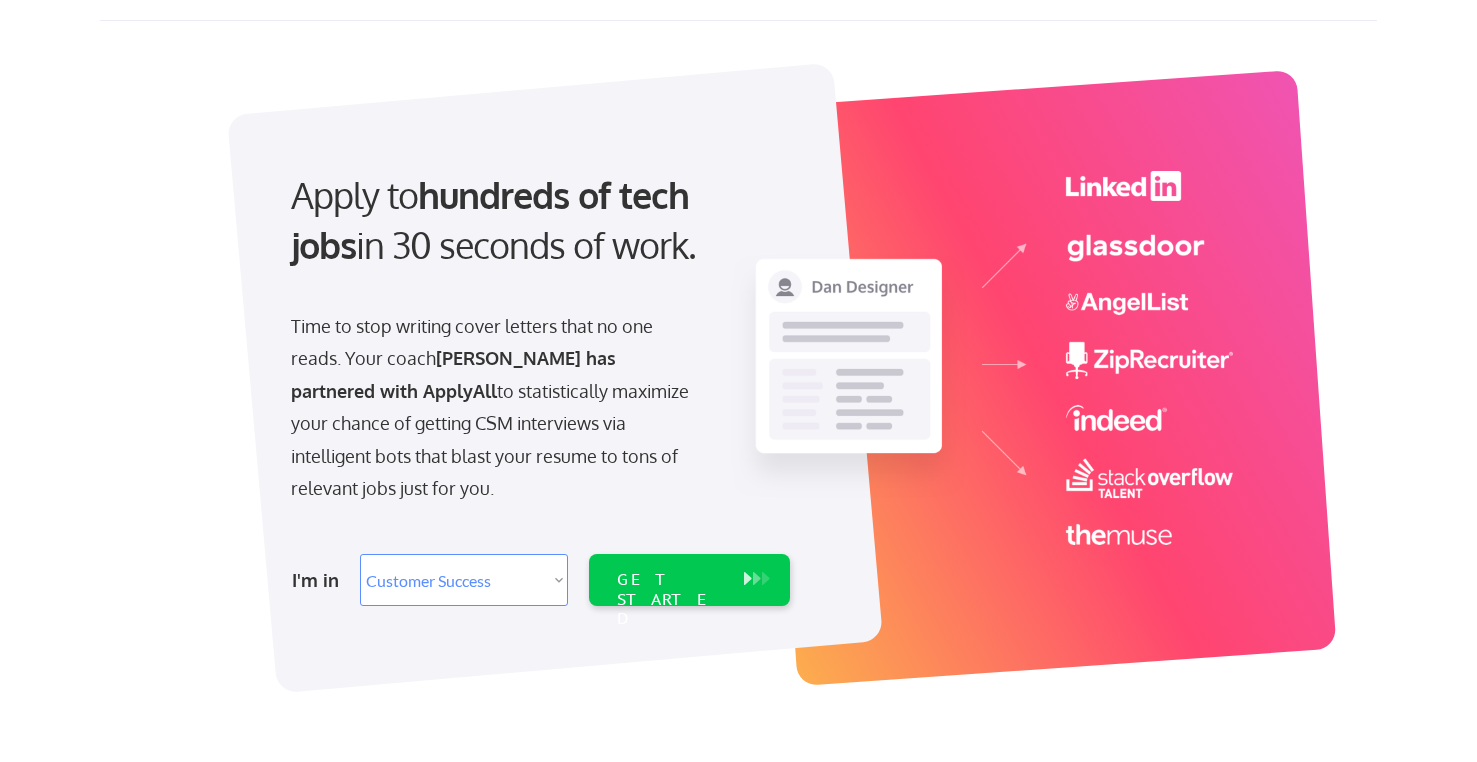 scroll, scrollTop: 90, scrollLeft: 0, axis: vertical 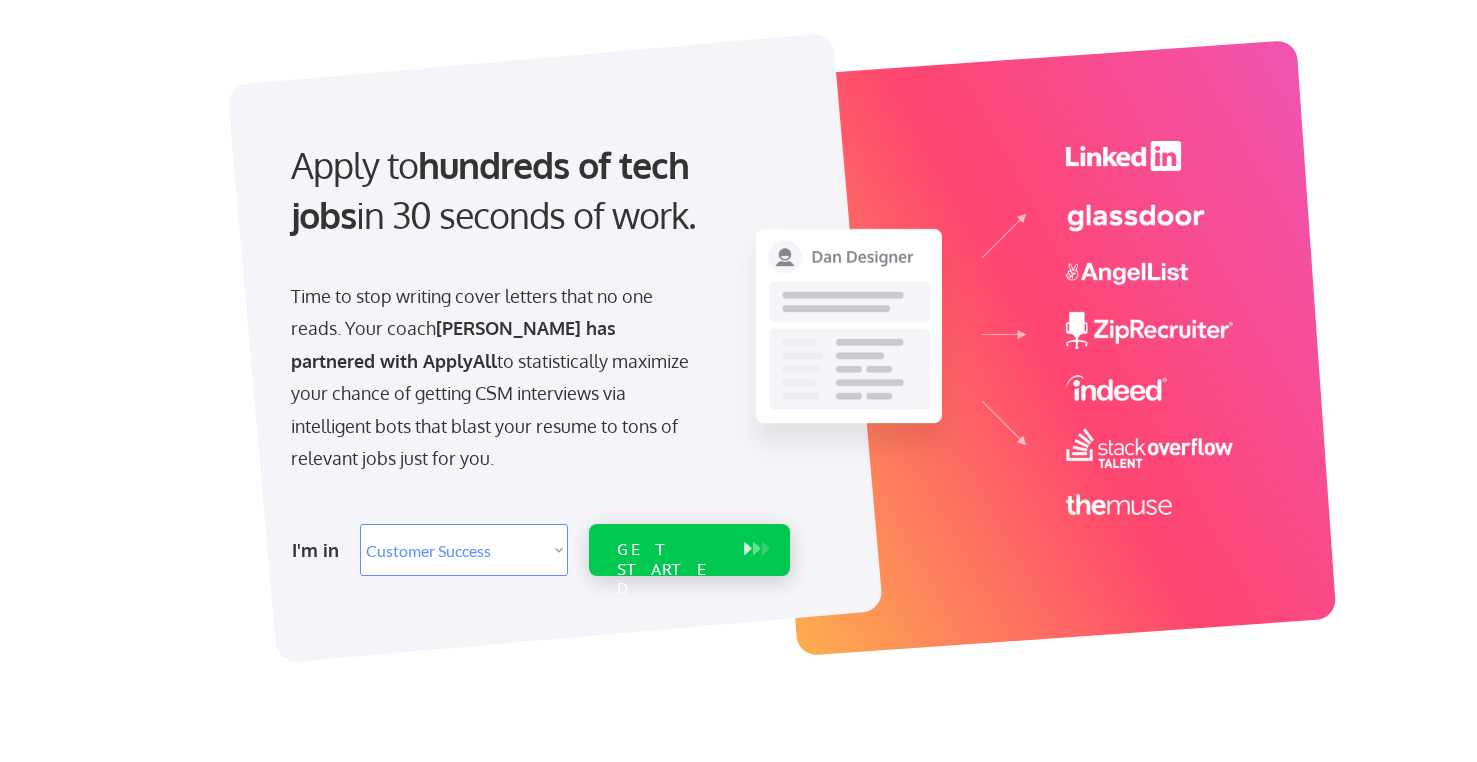 click on "GET STARTED" at bounding box center [670, 569] 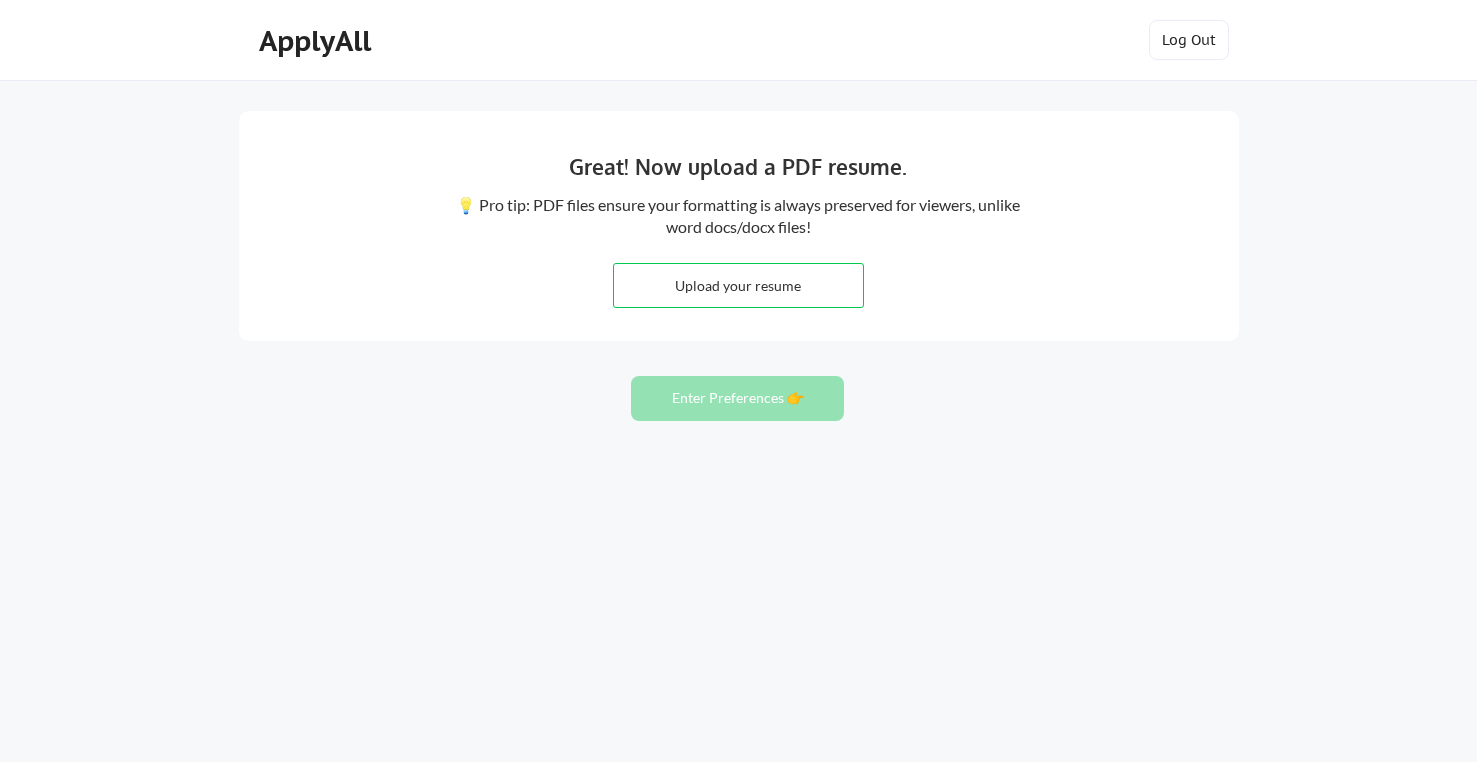 scroll, scrollTop: 0, scrollLeft: 0, axis: both 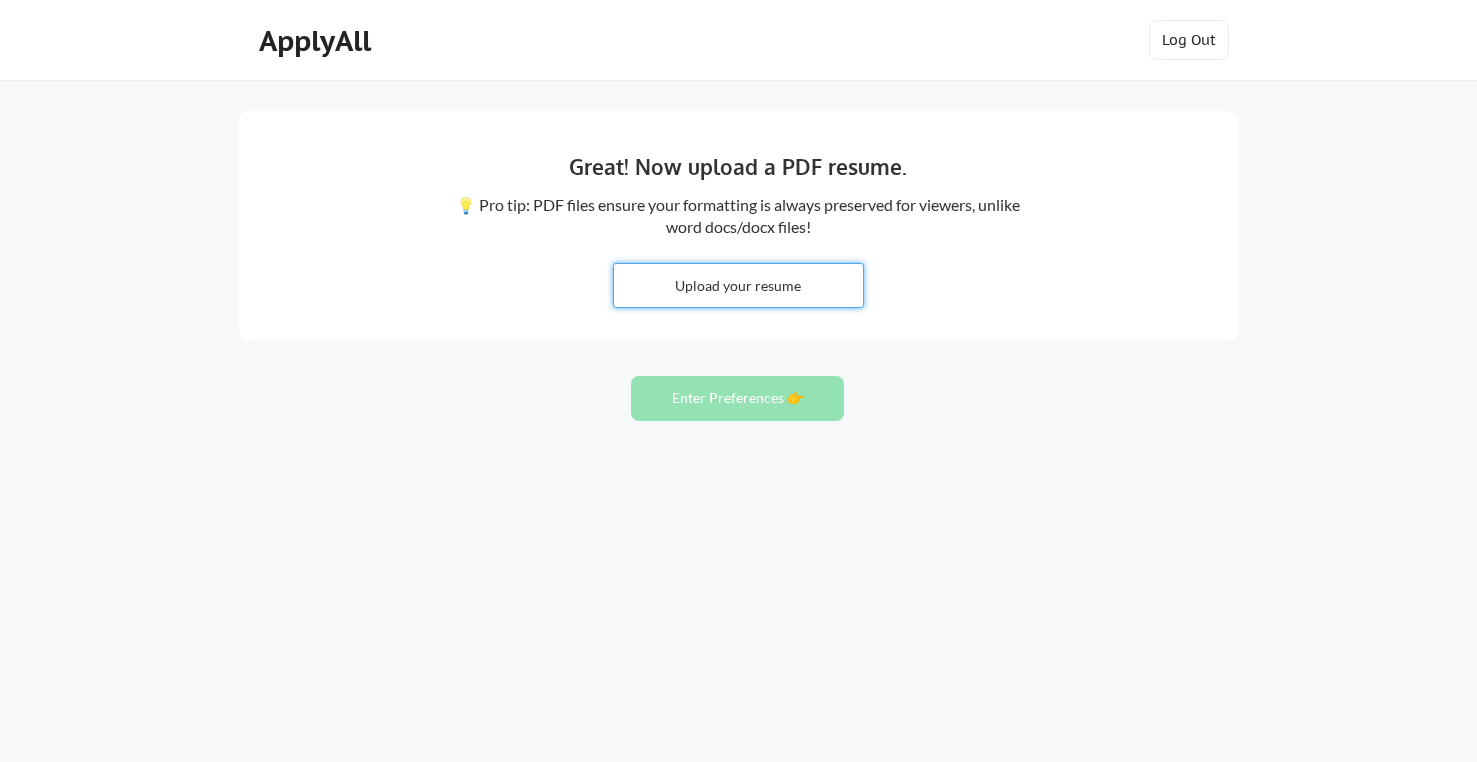 type on "C:\fakepath\Adam_Gusky_resume.pdf" 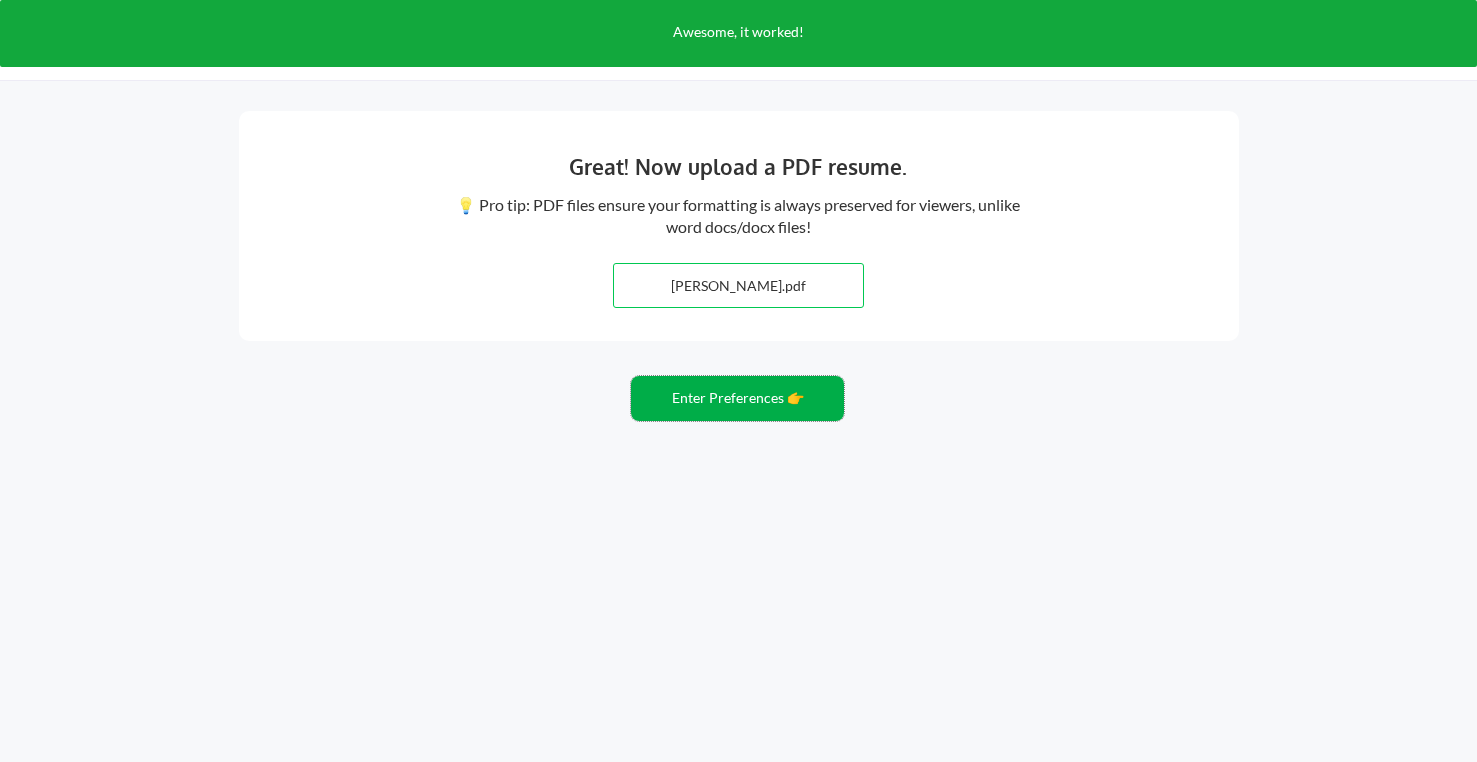 click on "Enter Preferences  👉" at bounding box center [737, 398] 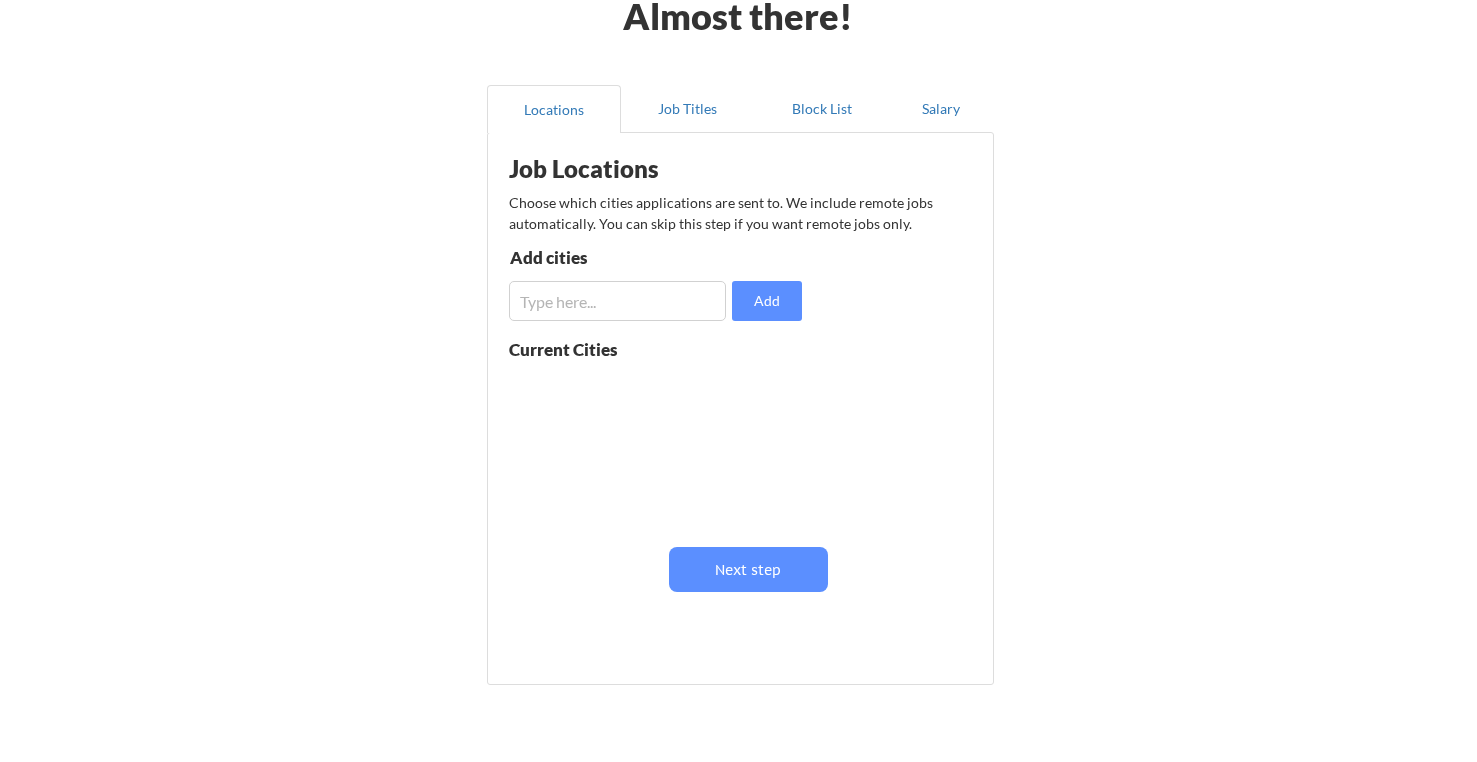 scroll, scrollTop: 79, scrollLeft: 0, axis: vertical 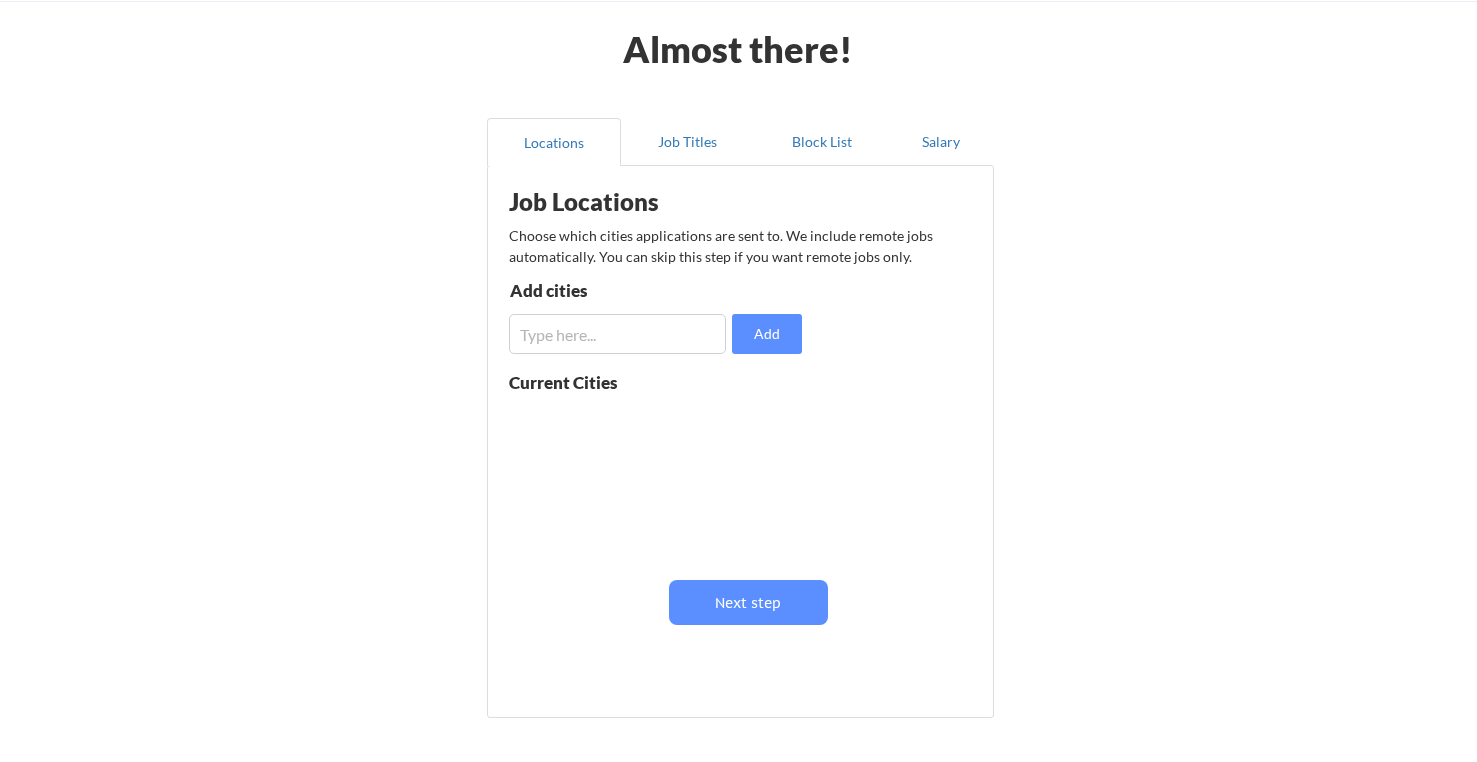 click at bounding box center [617, 334] 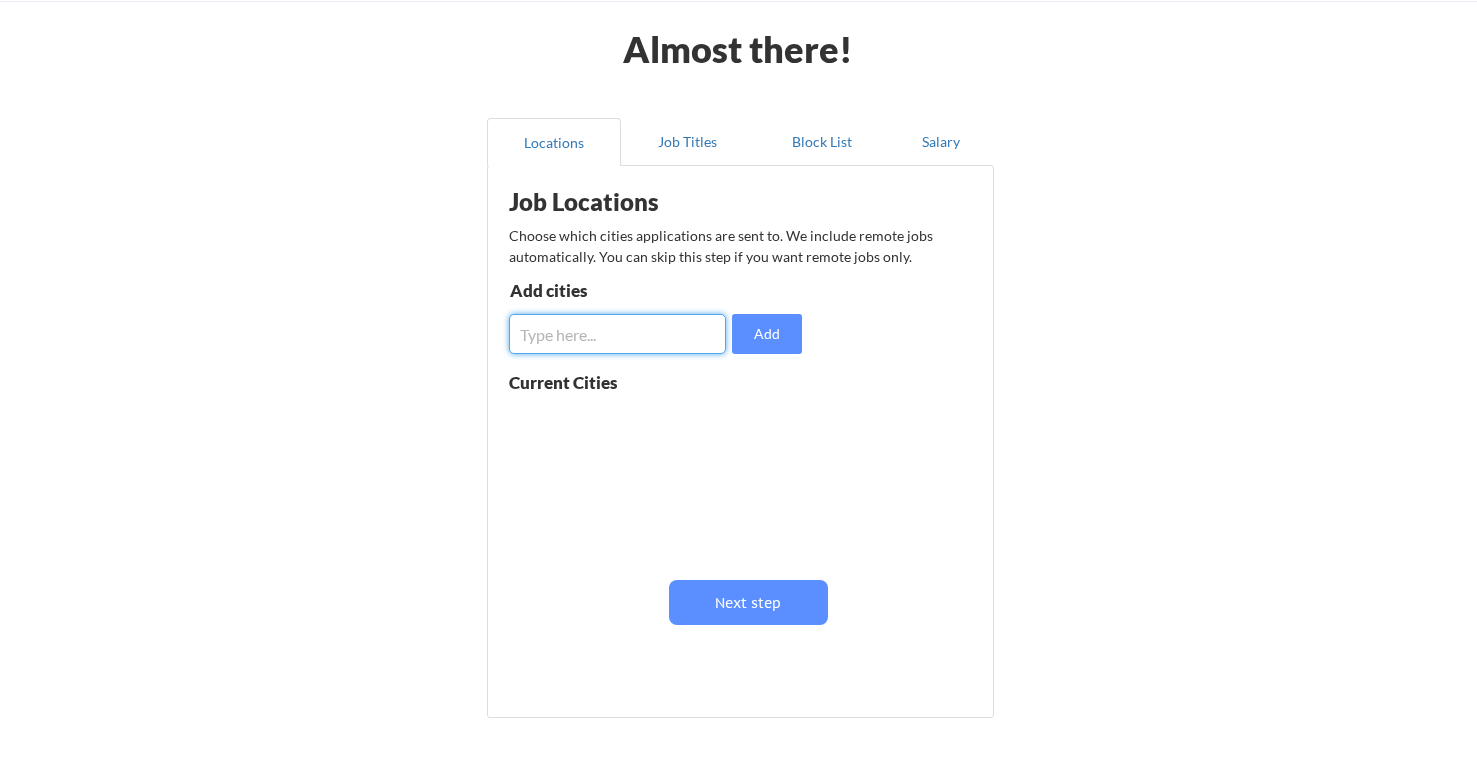 click at bounding box center [617, 334] 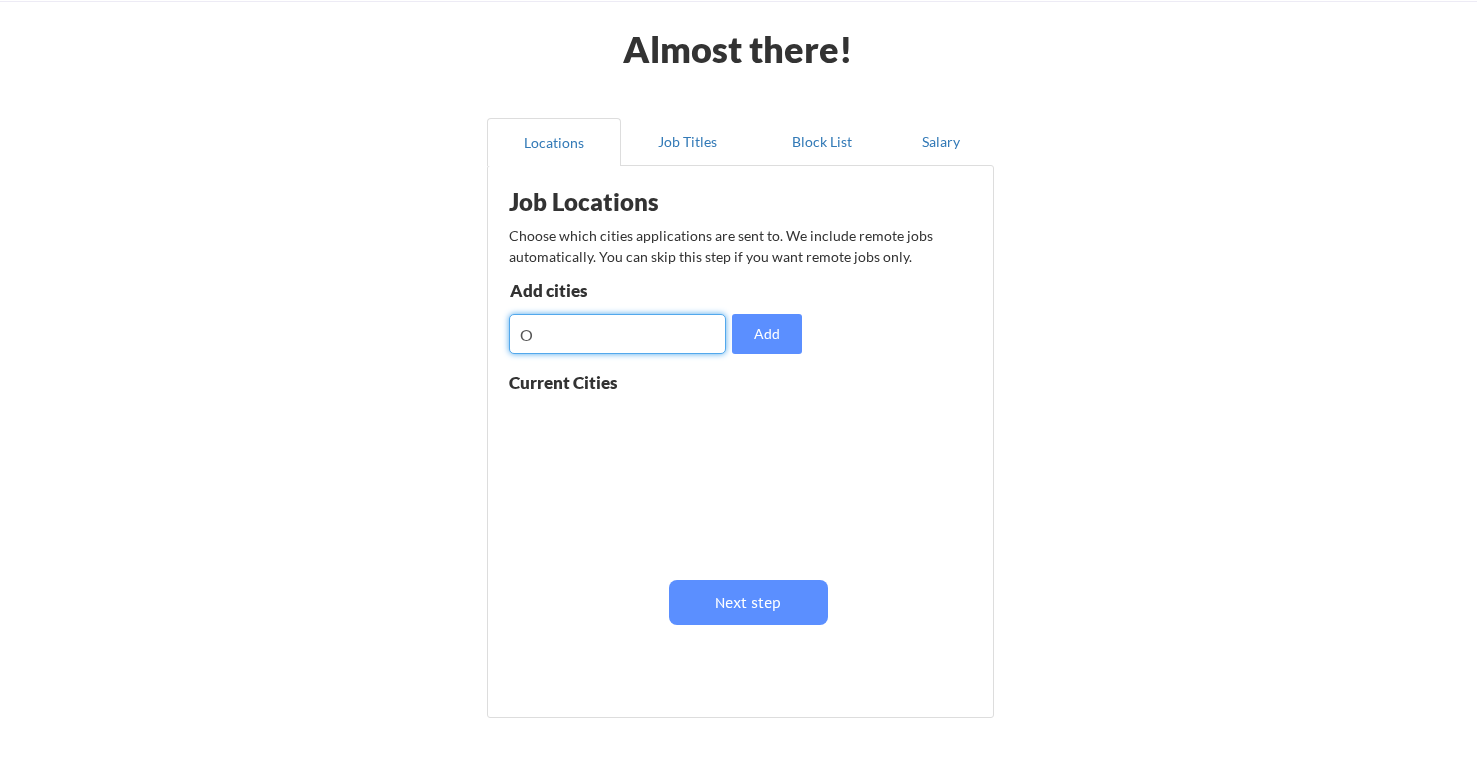 scroll, scrollTop: 147, scrollLeft: 0, axis: vertical 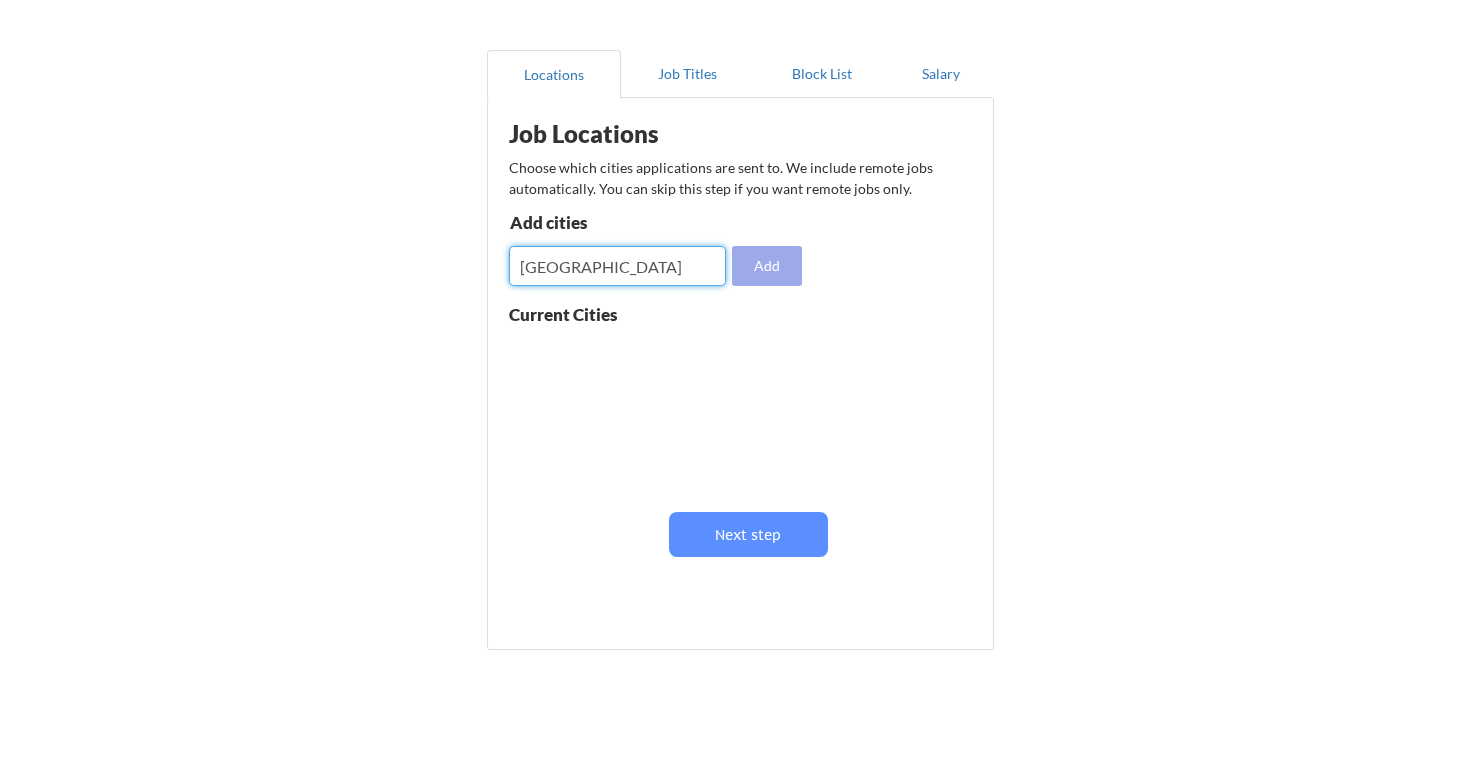 type on "Ottawa" 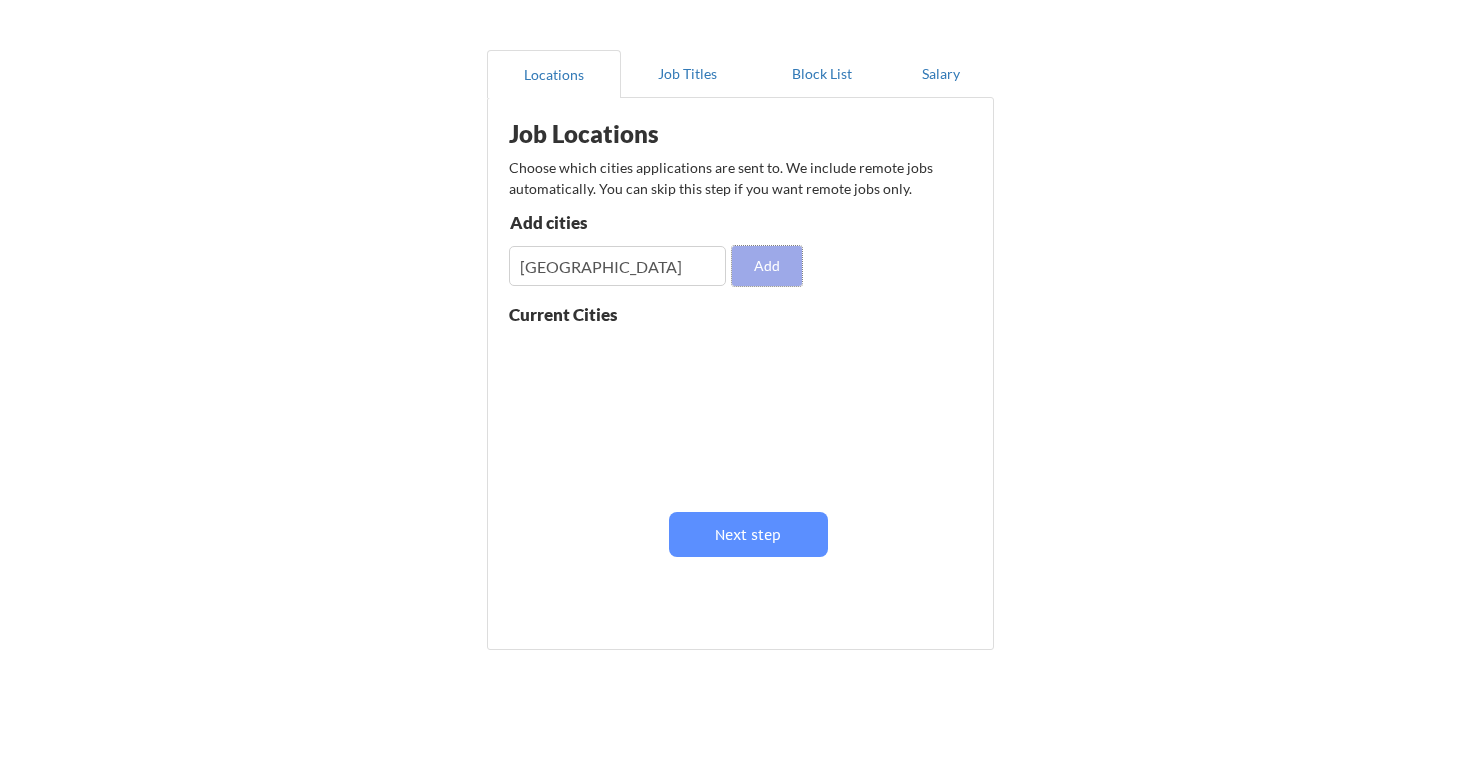 click on "Add" at bounding box center [767, 266] 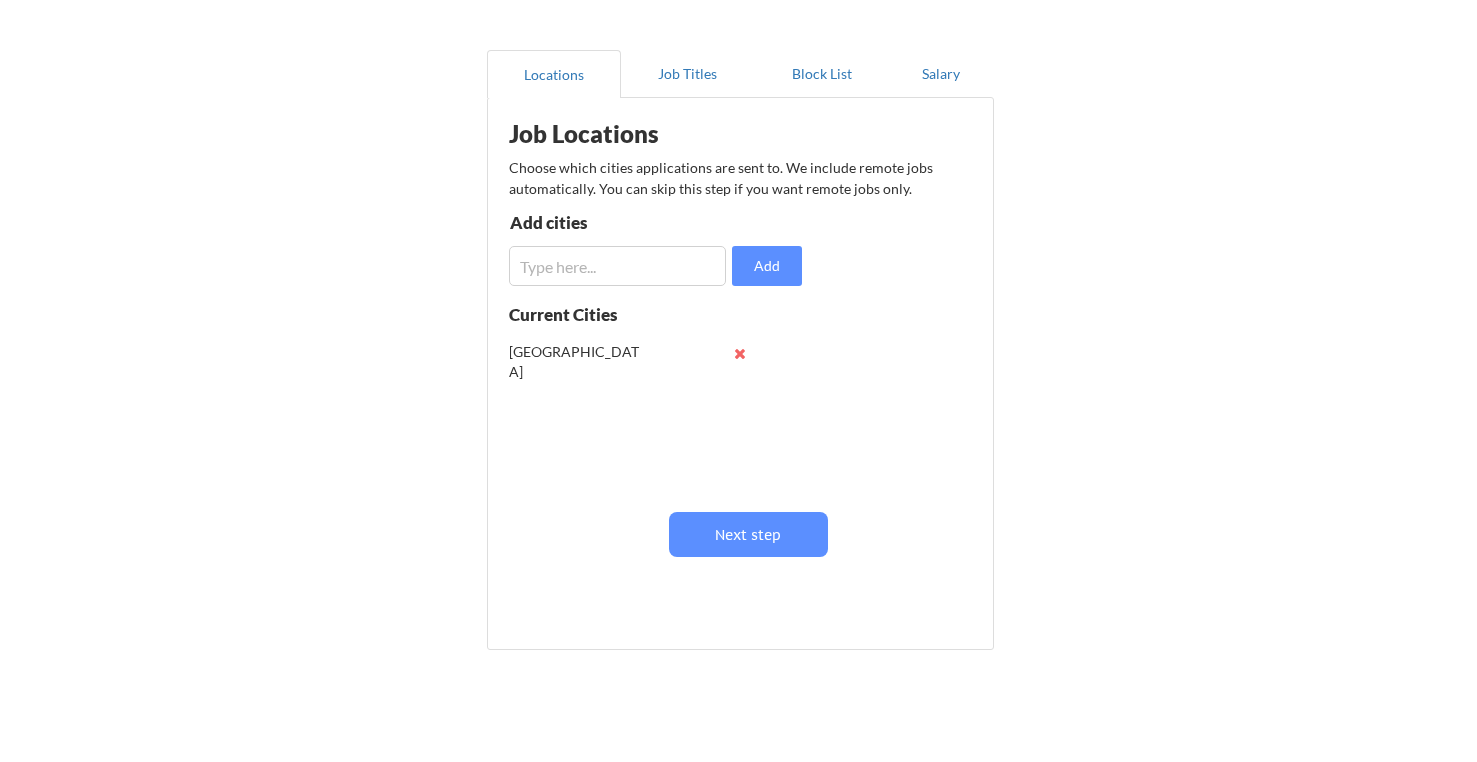 click at bounding box center (617, 266) 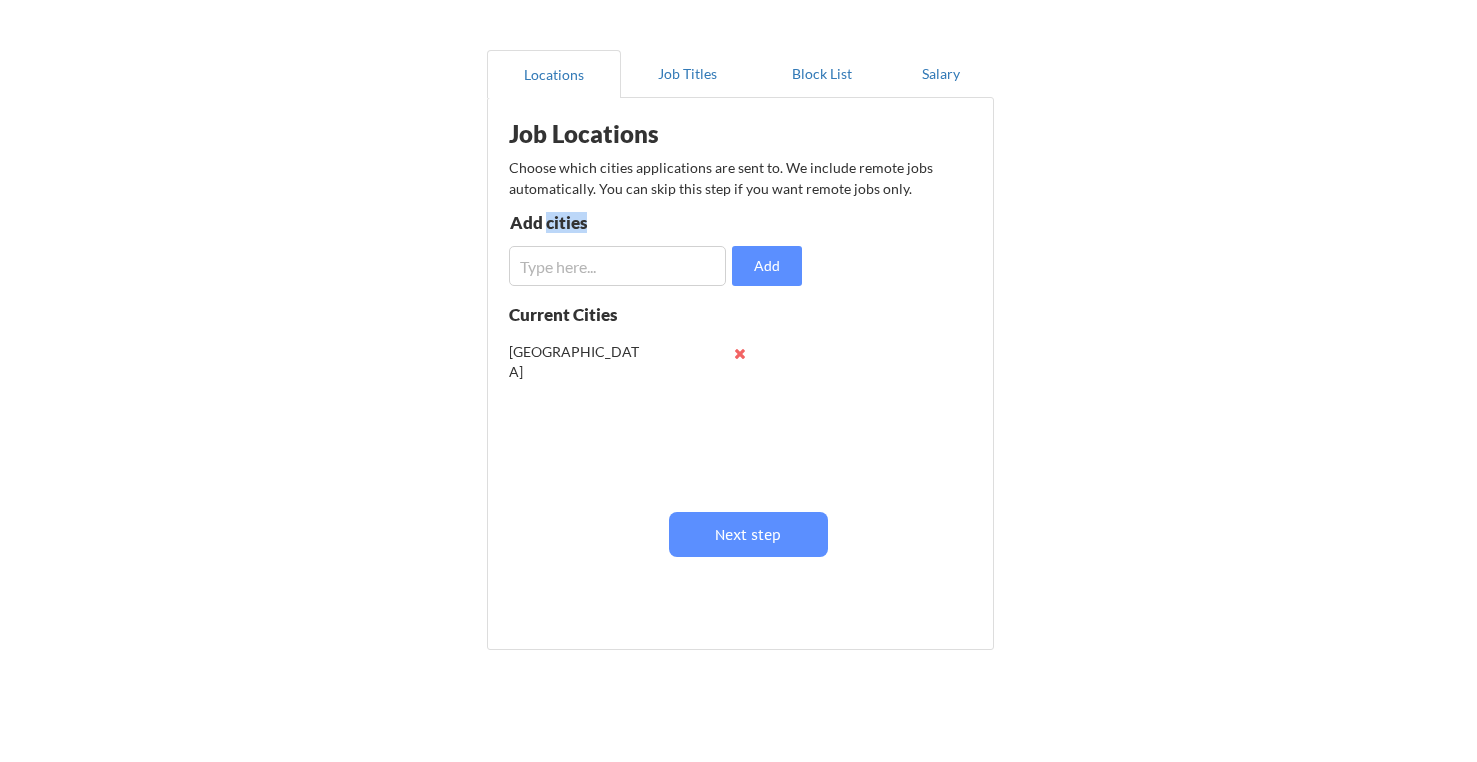 drag, startPoint x: 546, startPoint y: 215, endPoint x: 630, endPoint y: 225, distance: 84.59315 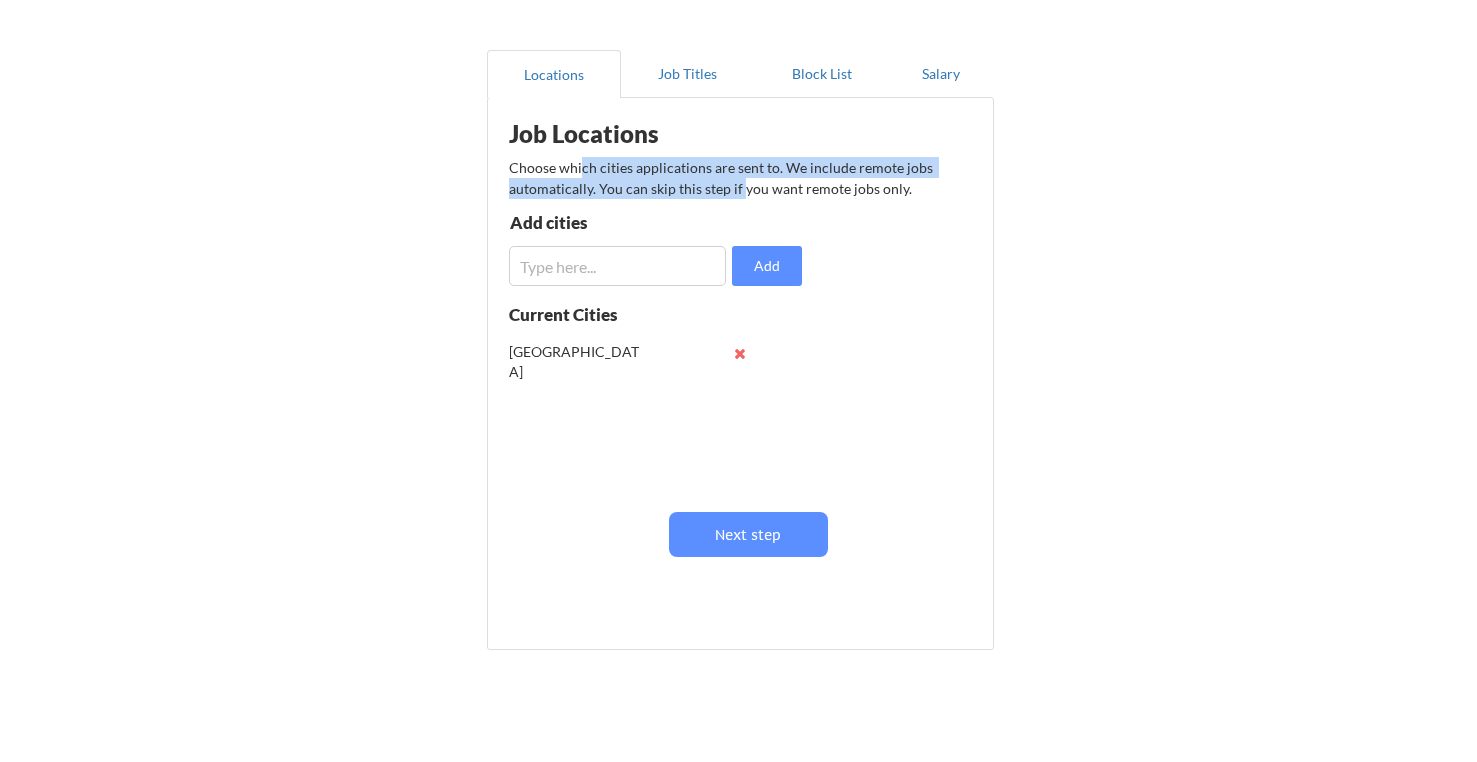 drag, startPoint x: 623, startPoint y: 168, endPoint x: 746, endPoint y: 189, distance: 124.77981 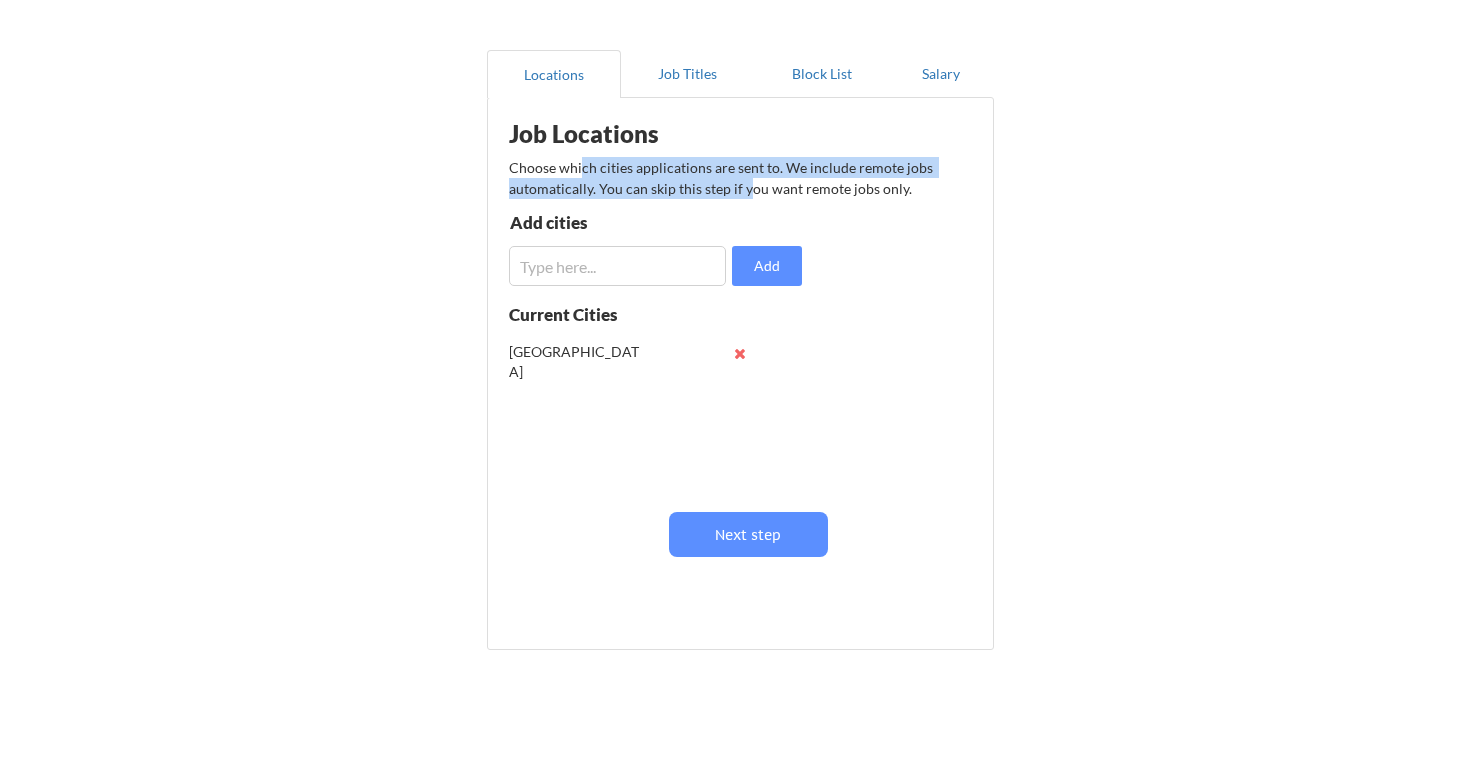 click on "Choose which cities applications are sent to. We include remote jobs automatically. You can skip this step if you want remote jobs only." at bounding box center (739, 178) 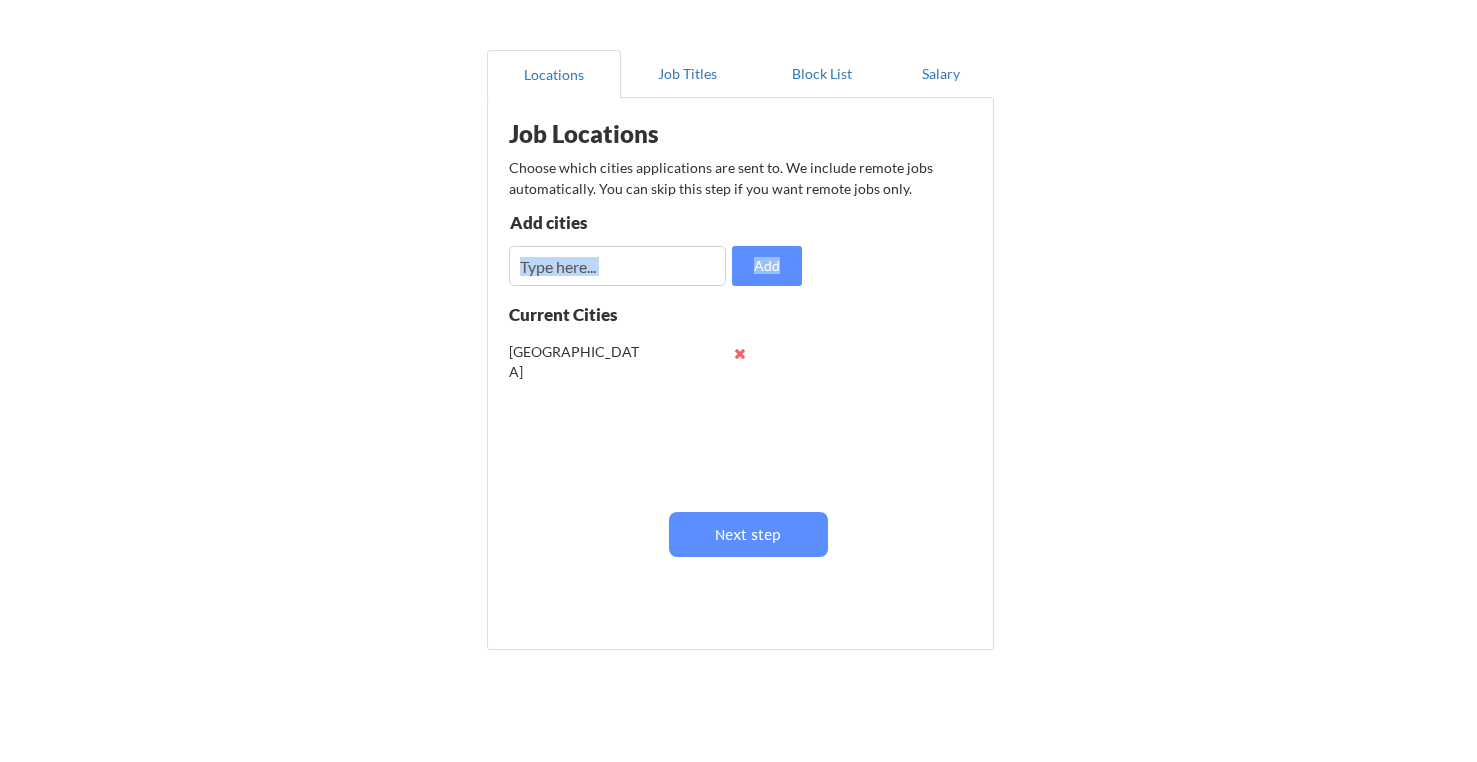 drag, startPoint x: 608, startPoint y: 201, endPoint x: 631, endPoint y: 227, distance: 34.713108 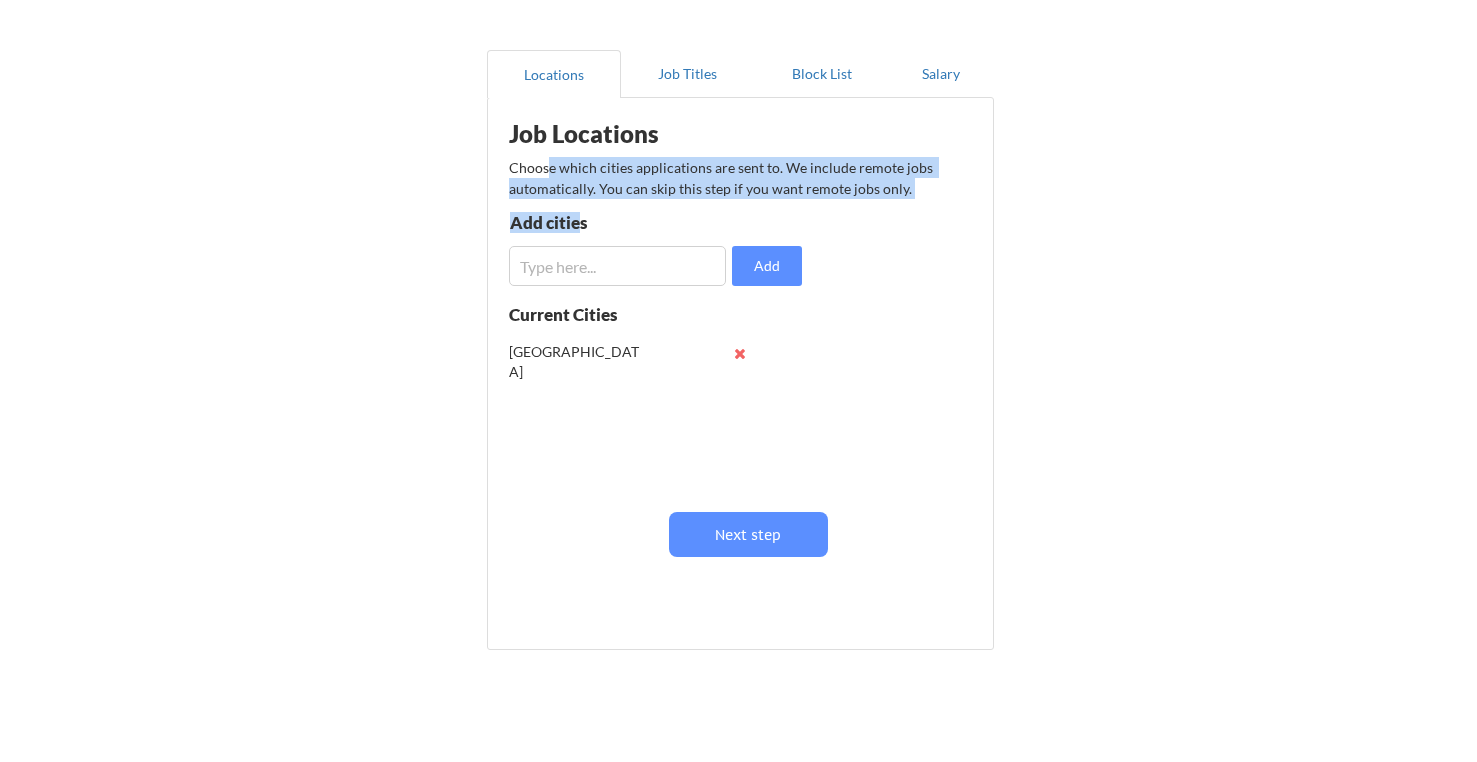 drag, startPoint x: 547, startPoint y: 171, endPoint x: 574, endPoint y: 223, distance: 58.59181 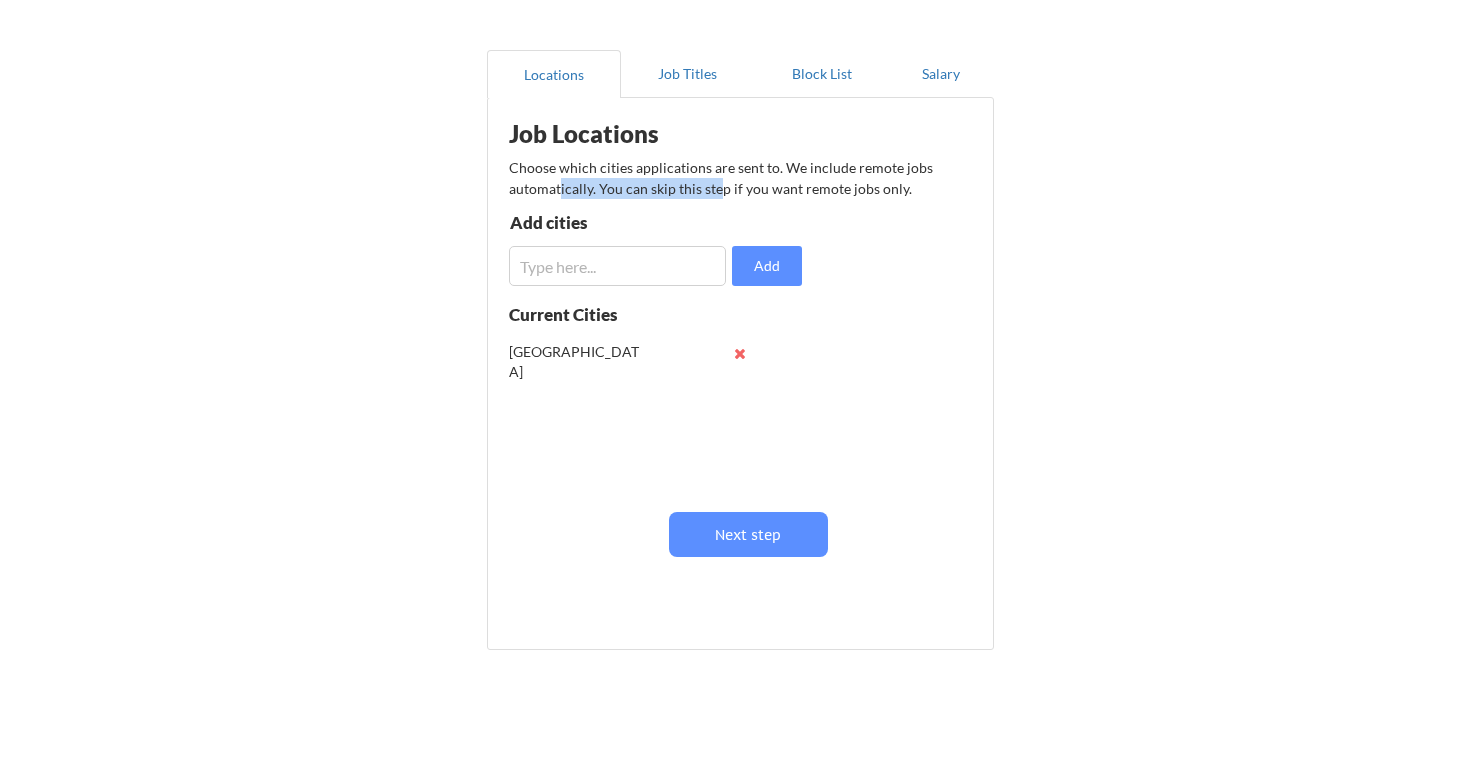 drag, startPoint x: 570, startPoint y: 179, endPoint x: 736, endPoint y: 195, distance: 166.7693 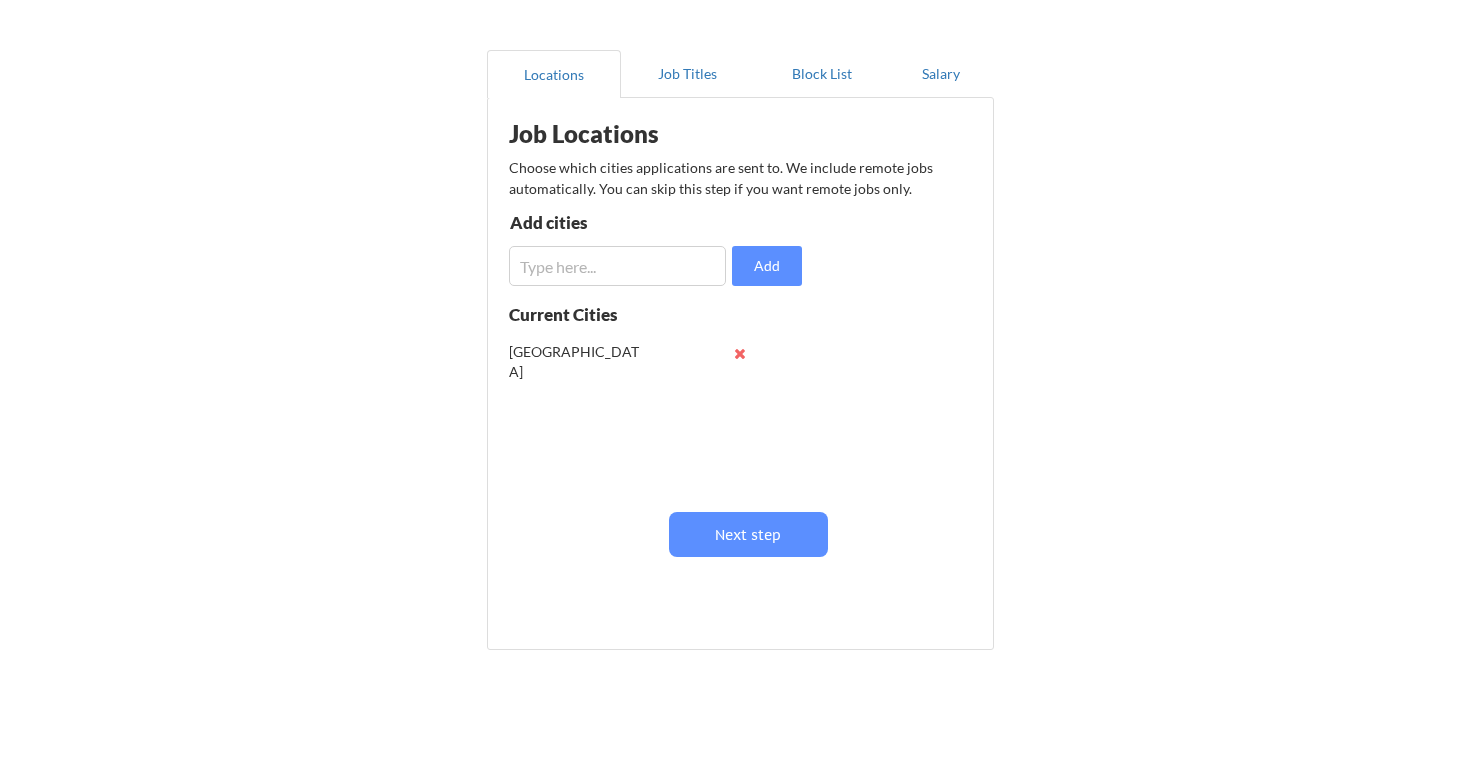 click on "Choose which cities applications are sent to. We include remote jobs automatically. You can skip this step if you want remote jobs only." at bounding box center (739, 178) 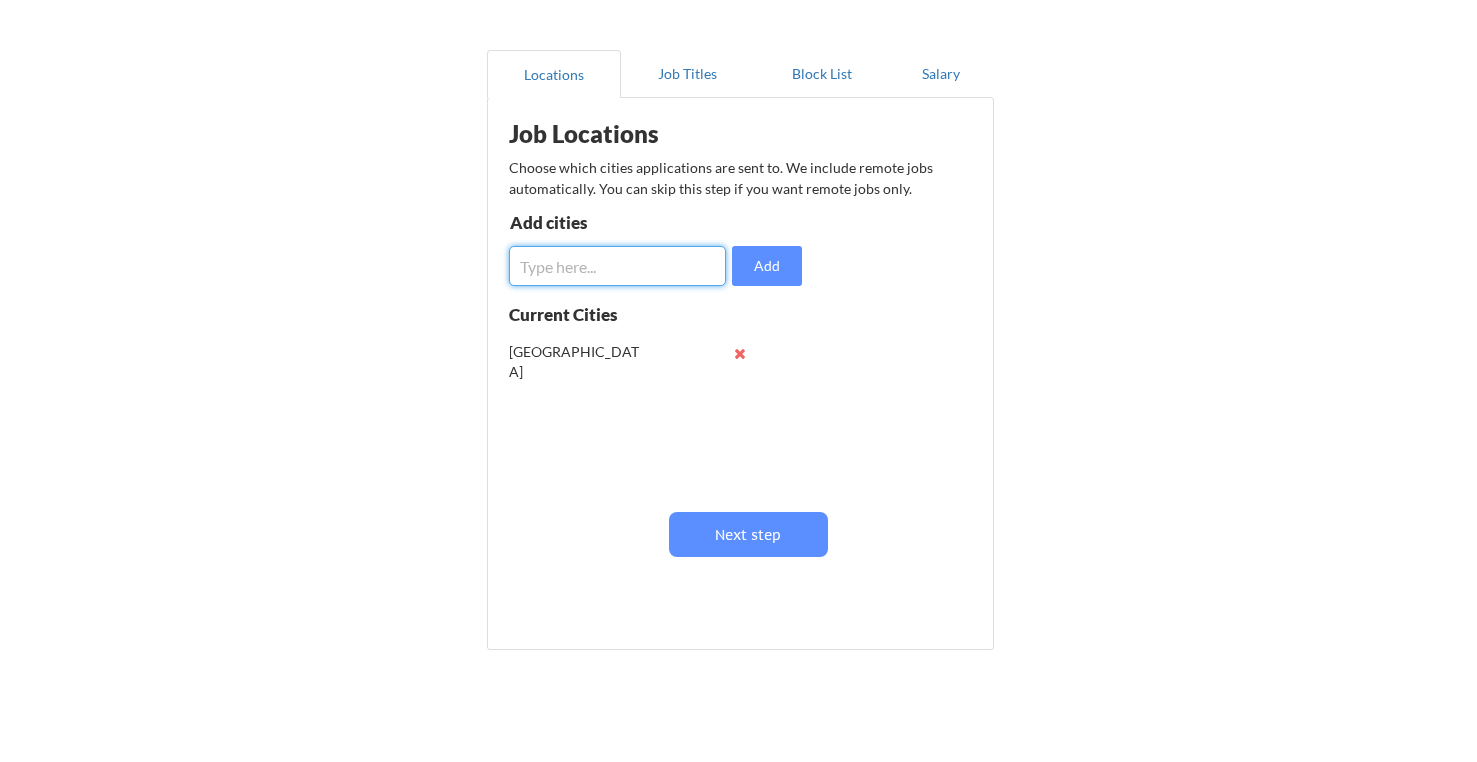 click at bounding box center [617, 266] 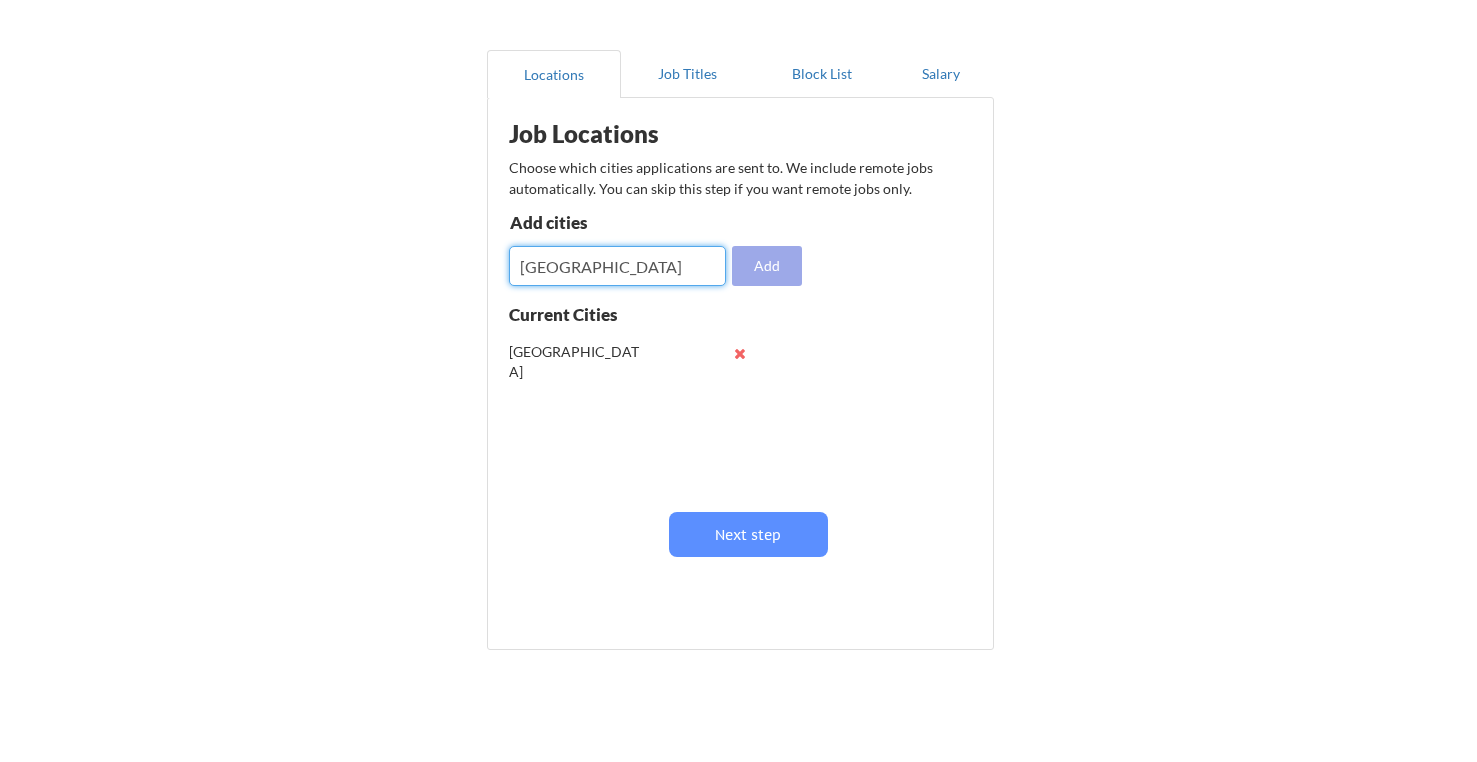 type on "[GEOGRAPHIC_DATA]" 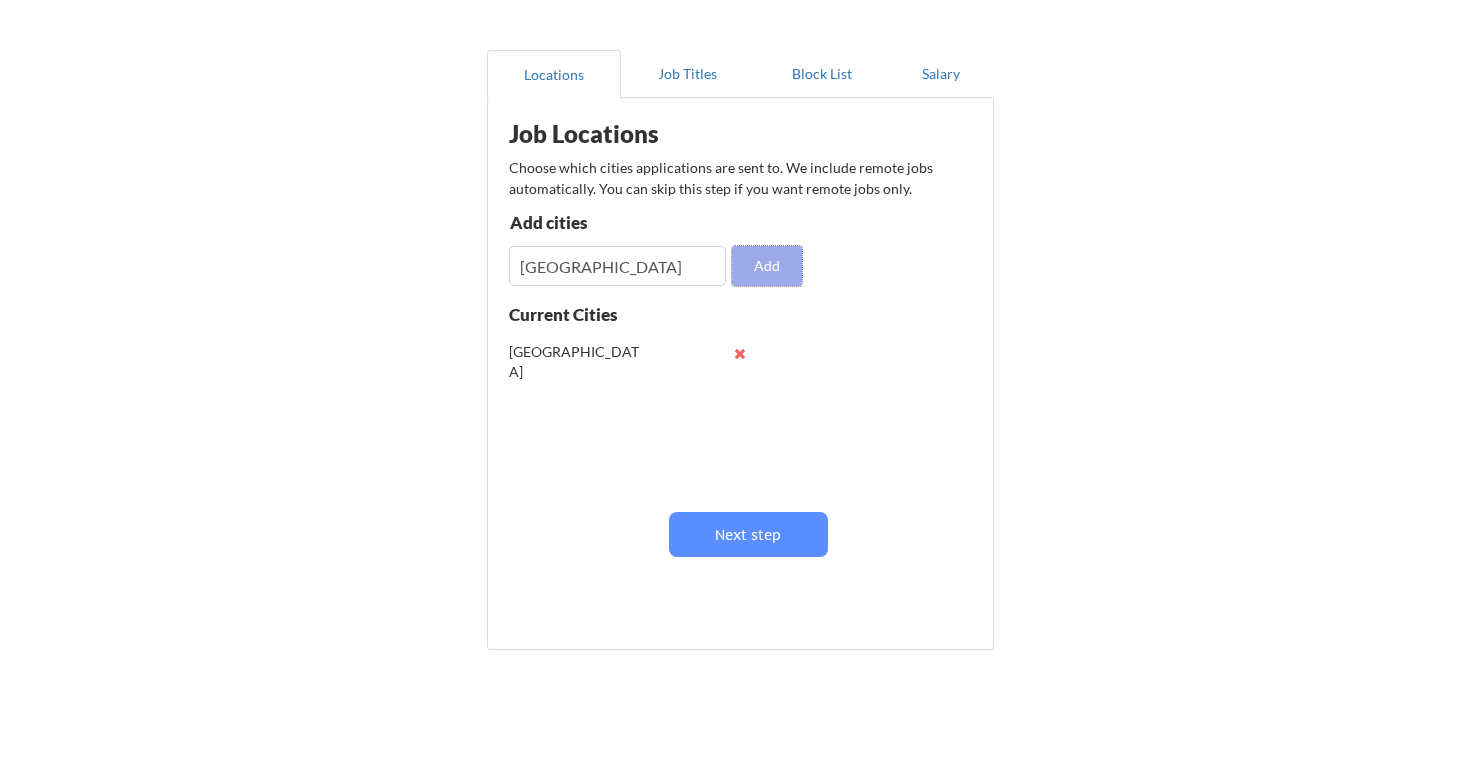 click on "Add" at bounding box center (767, 266) 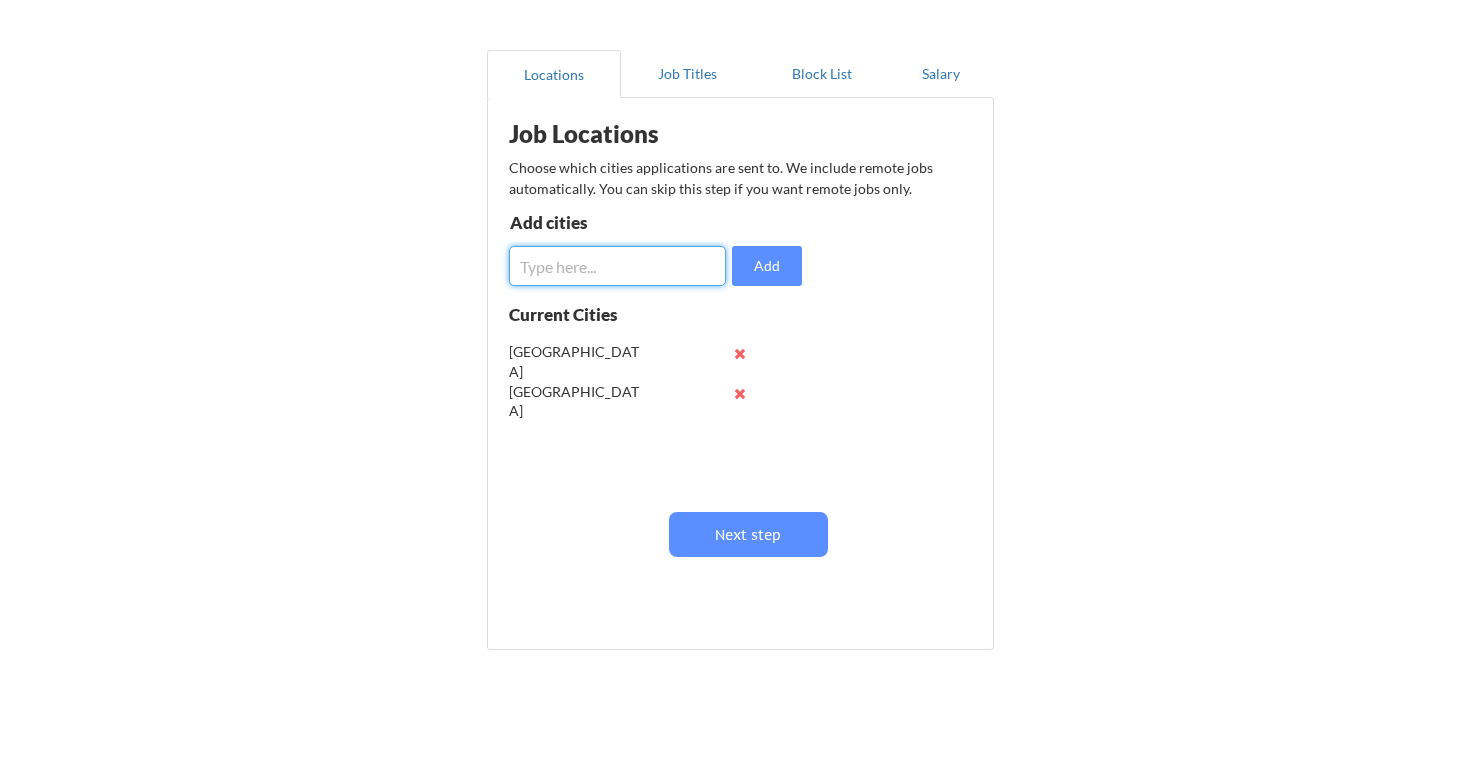 drag, startPoint x: 556, startPoint y: 265, endPoint x: 752, endPoint y: 264, distance: 196.00255 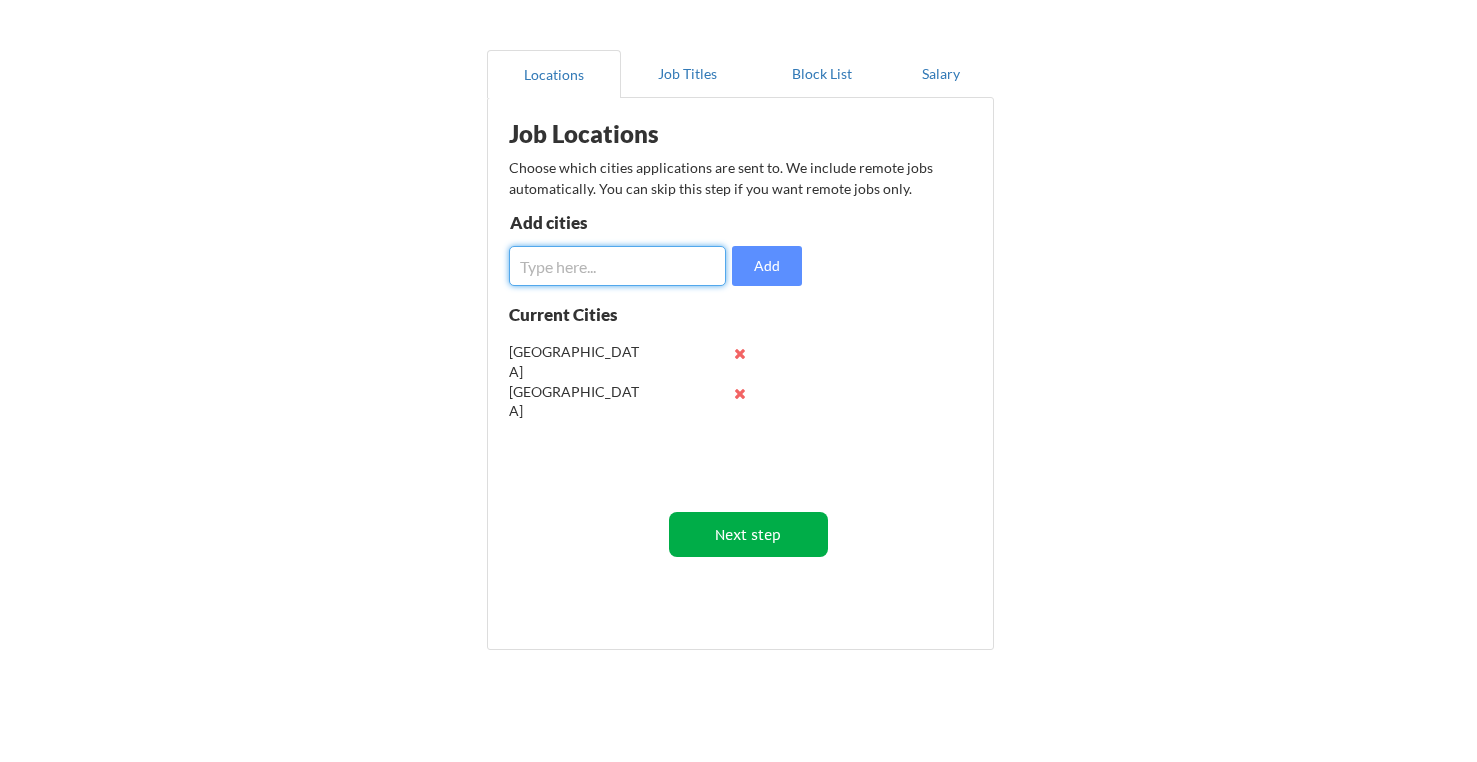 click on "Next step" at bounding box center (748, 534) 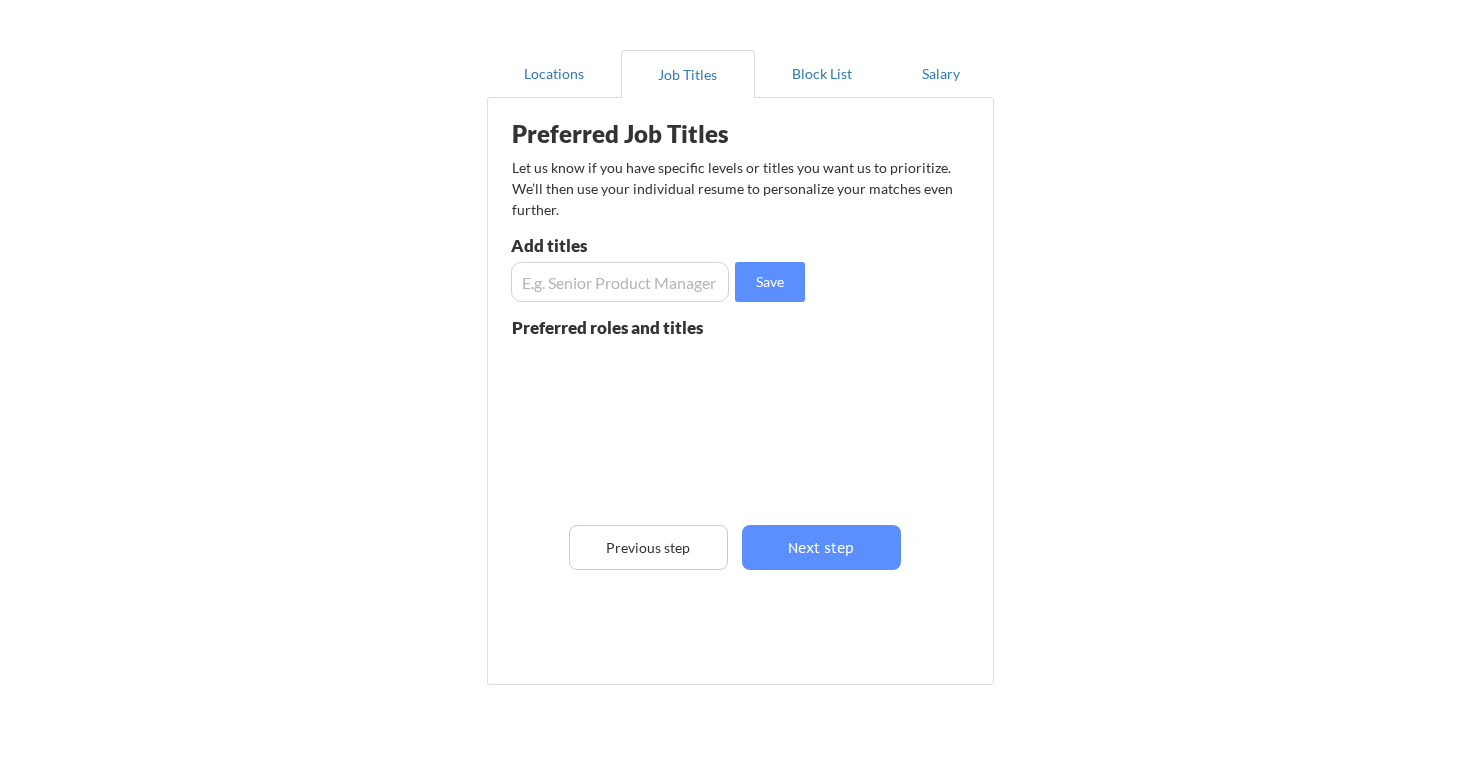 click at bounding box center [620, 282] 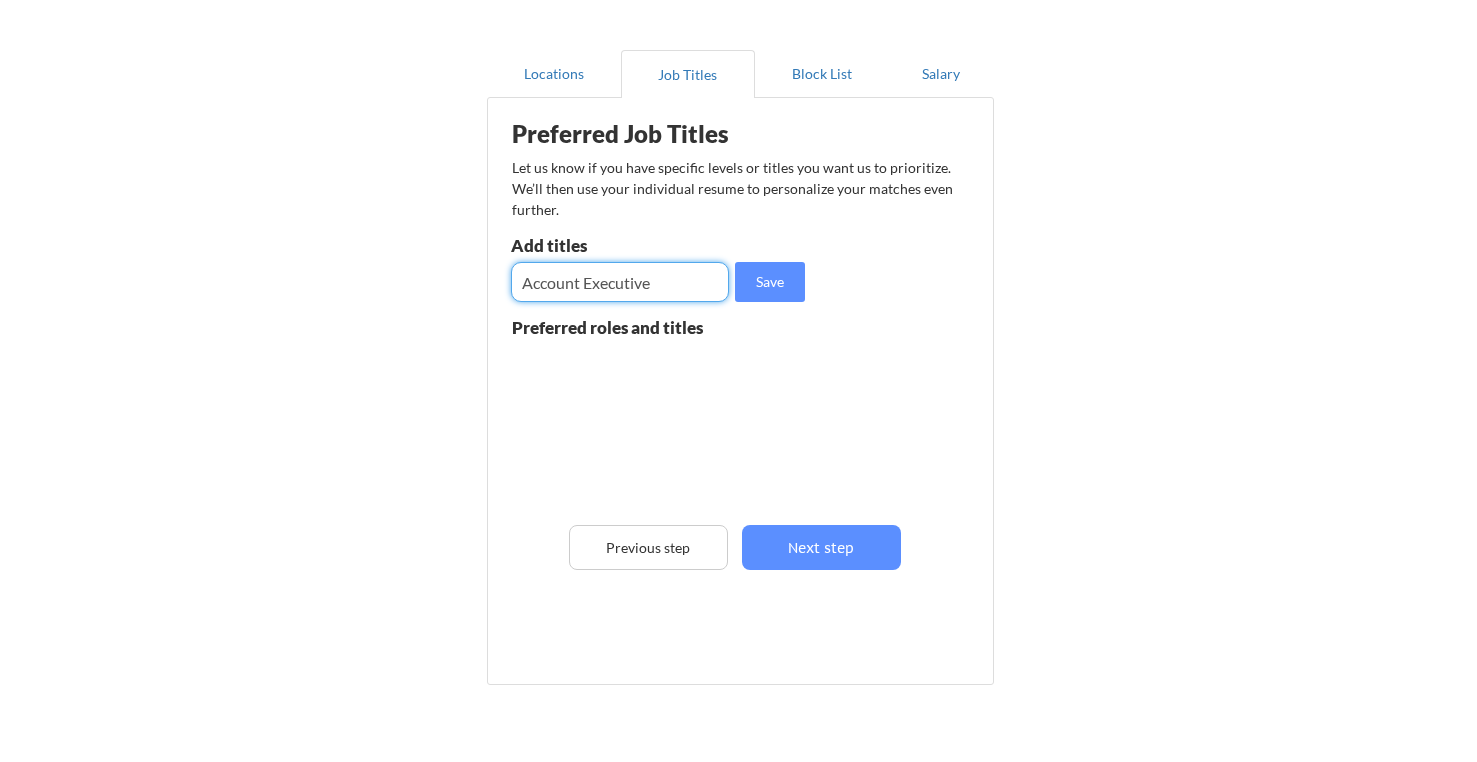 type on "Account Executive" 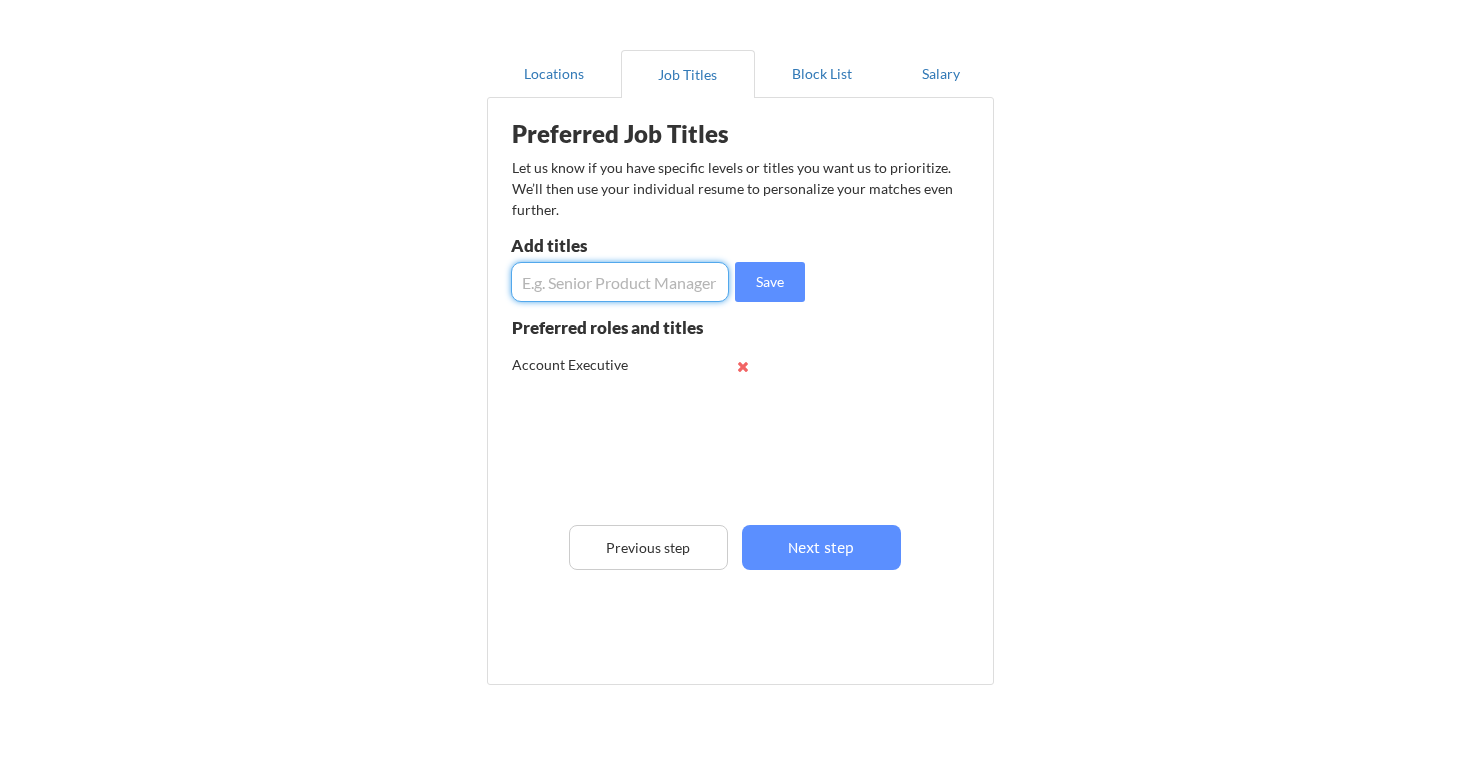 click at bounding box center (620, 282) 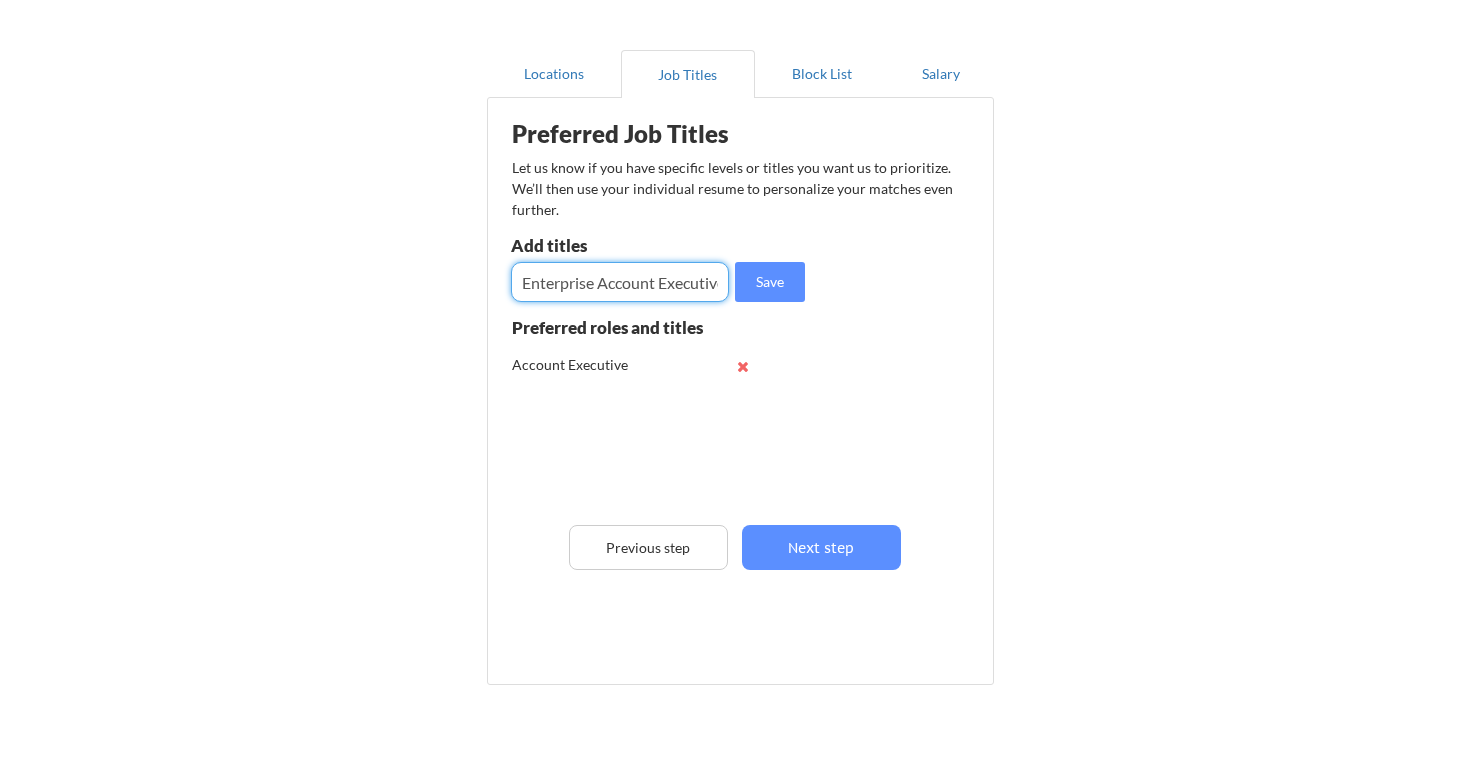 scroll, scrollTop: 0, scrollLeft: 10, axis: horizontal 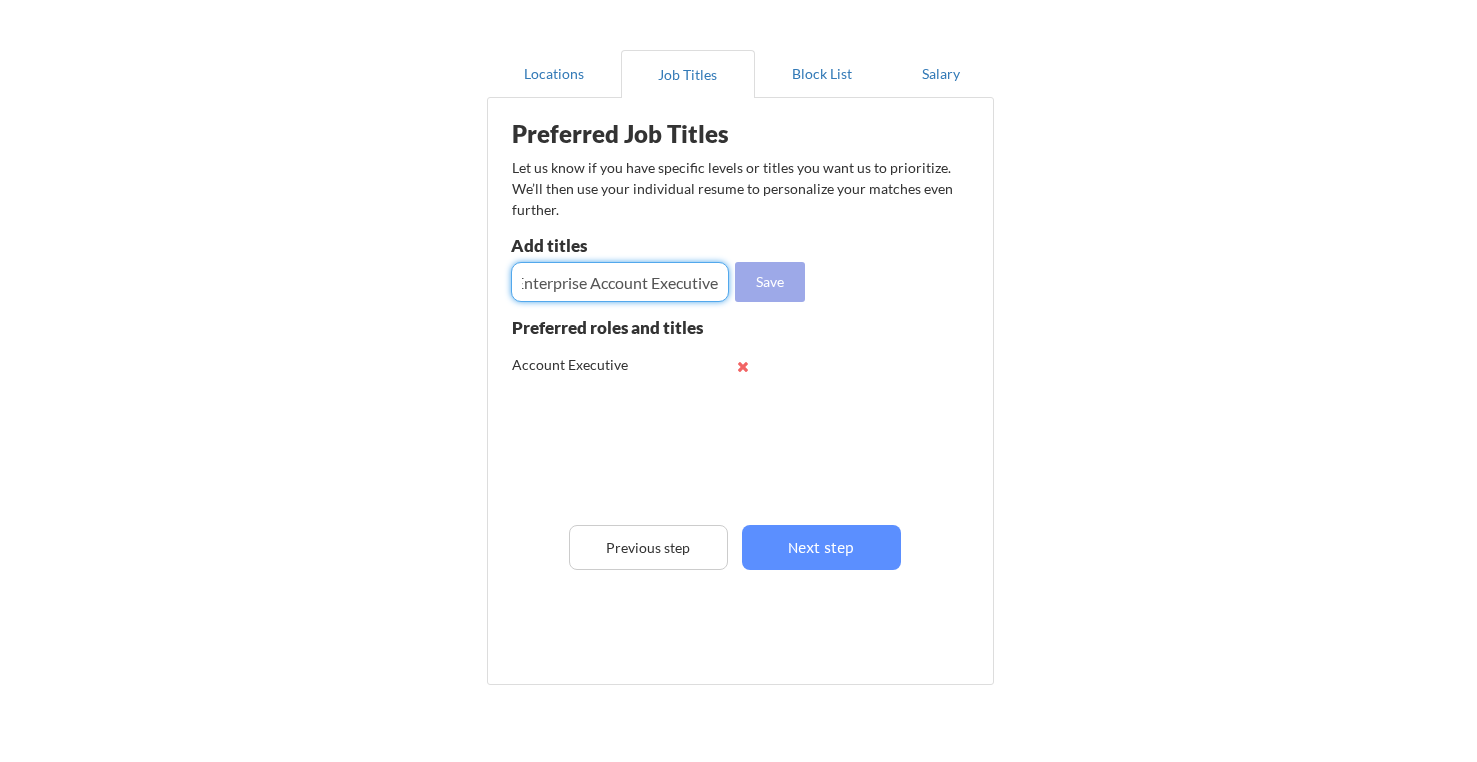 type on "Enterprise Account Executive" 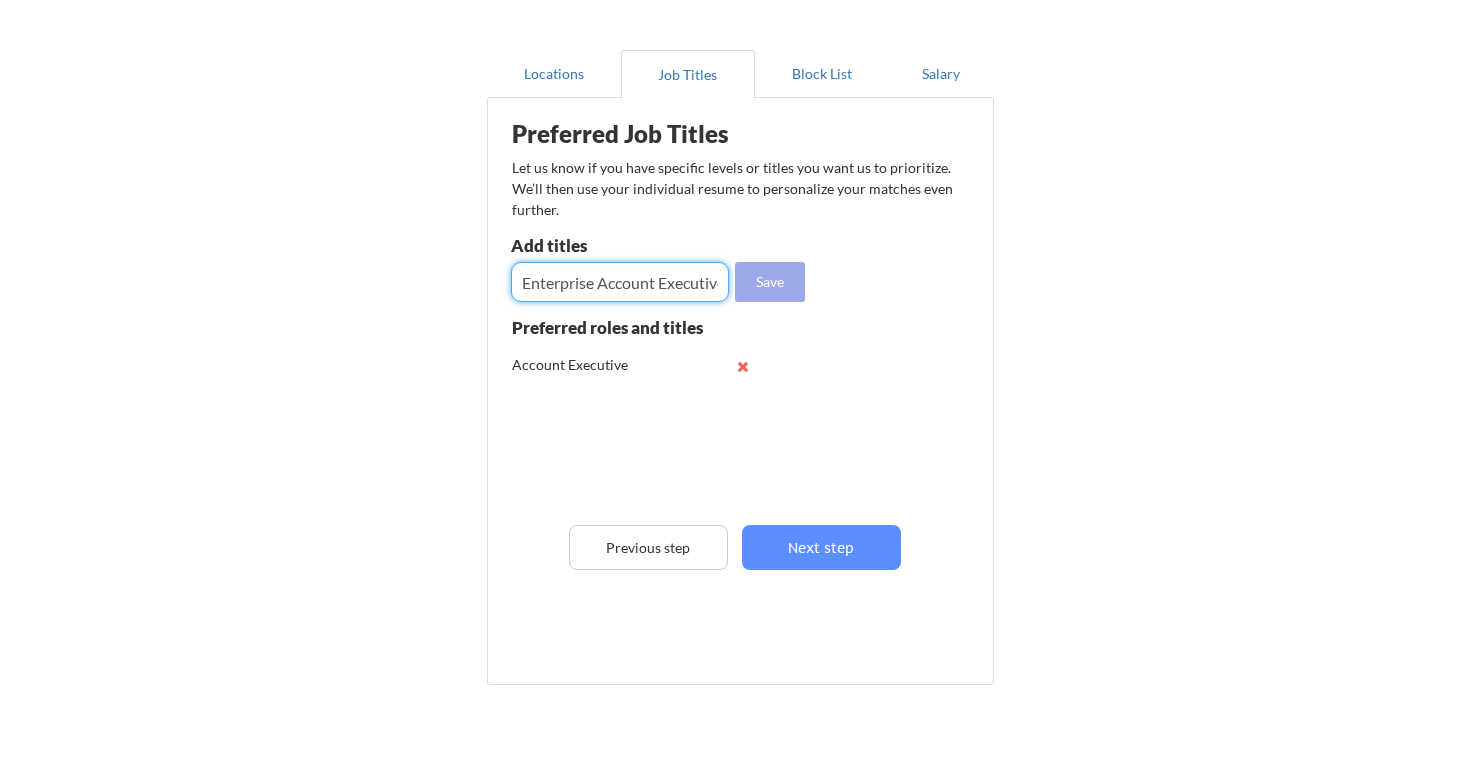 click on "Save" at bounding box center [770, 282] 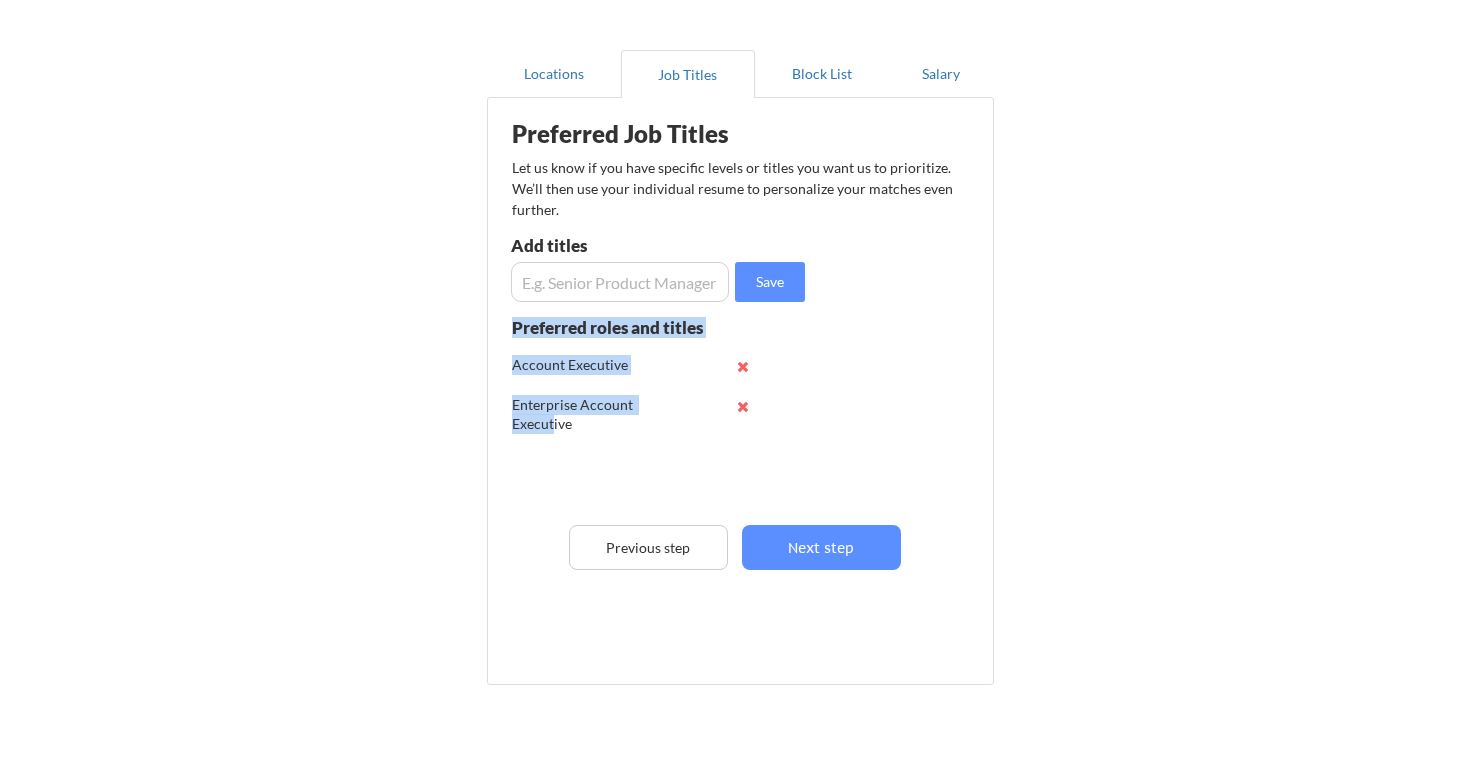 drag, startPoint x: 501, startPoint y: 370, endPoint x: 554, endPoint y: 424, distance: 75.66373 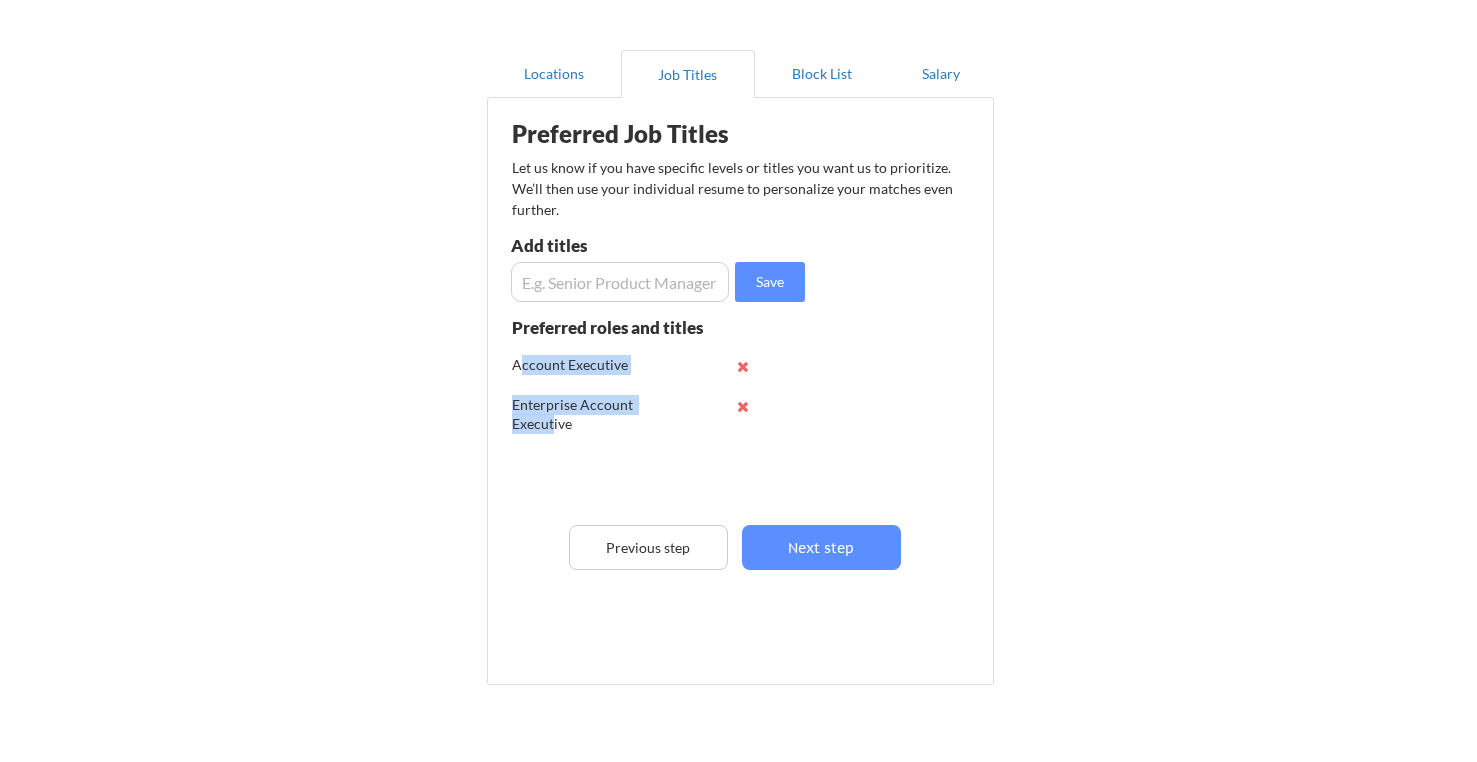 drag, startPoint x: 554, startPoint y: 424, endPoint x: 524, endPoint y: 362, distance: 68.8767 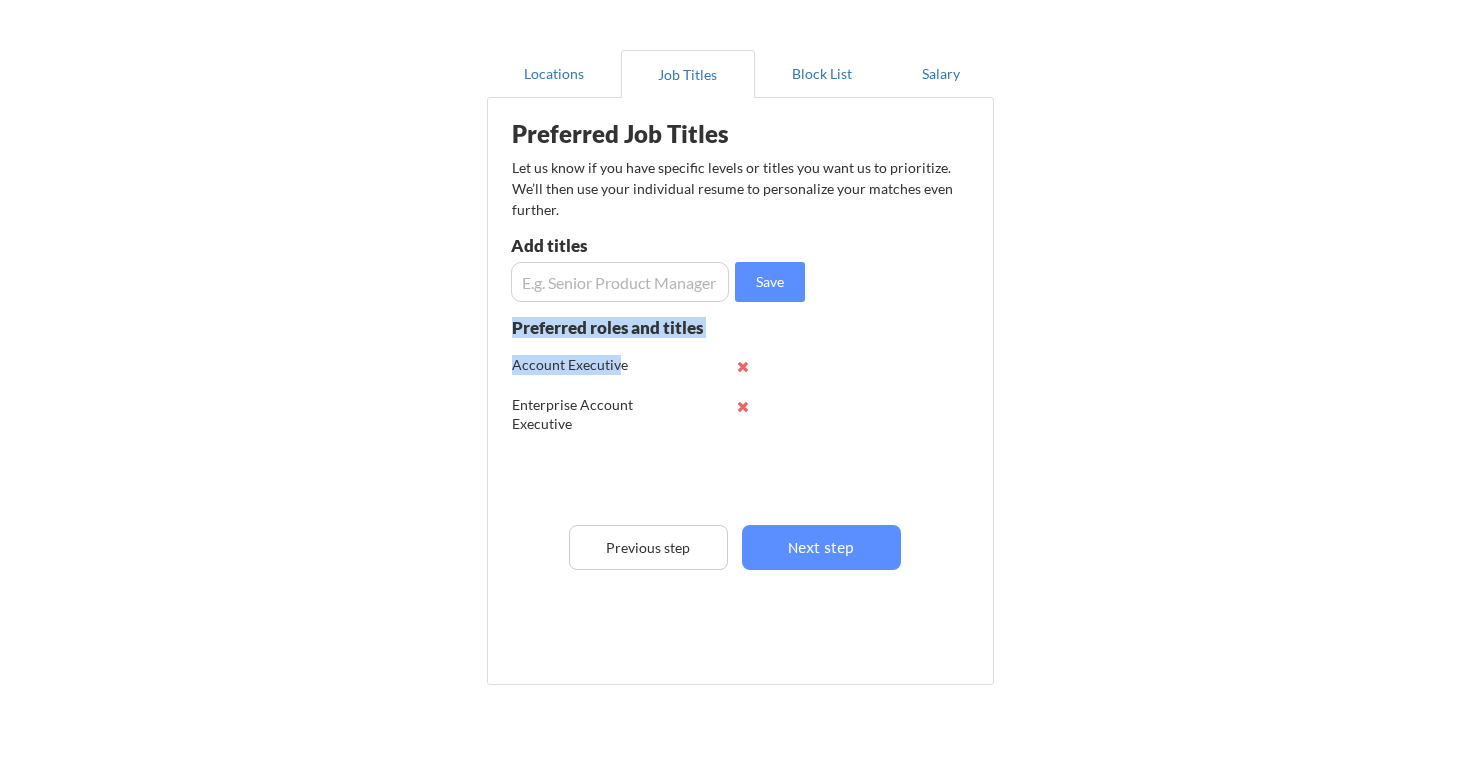 drag, startPoint x: 511, startPoint y: 377, endPoint x: 621, endPoint y: 369, distance: 110.29053 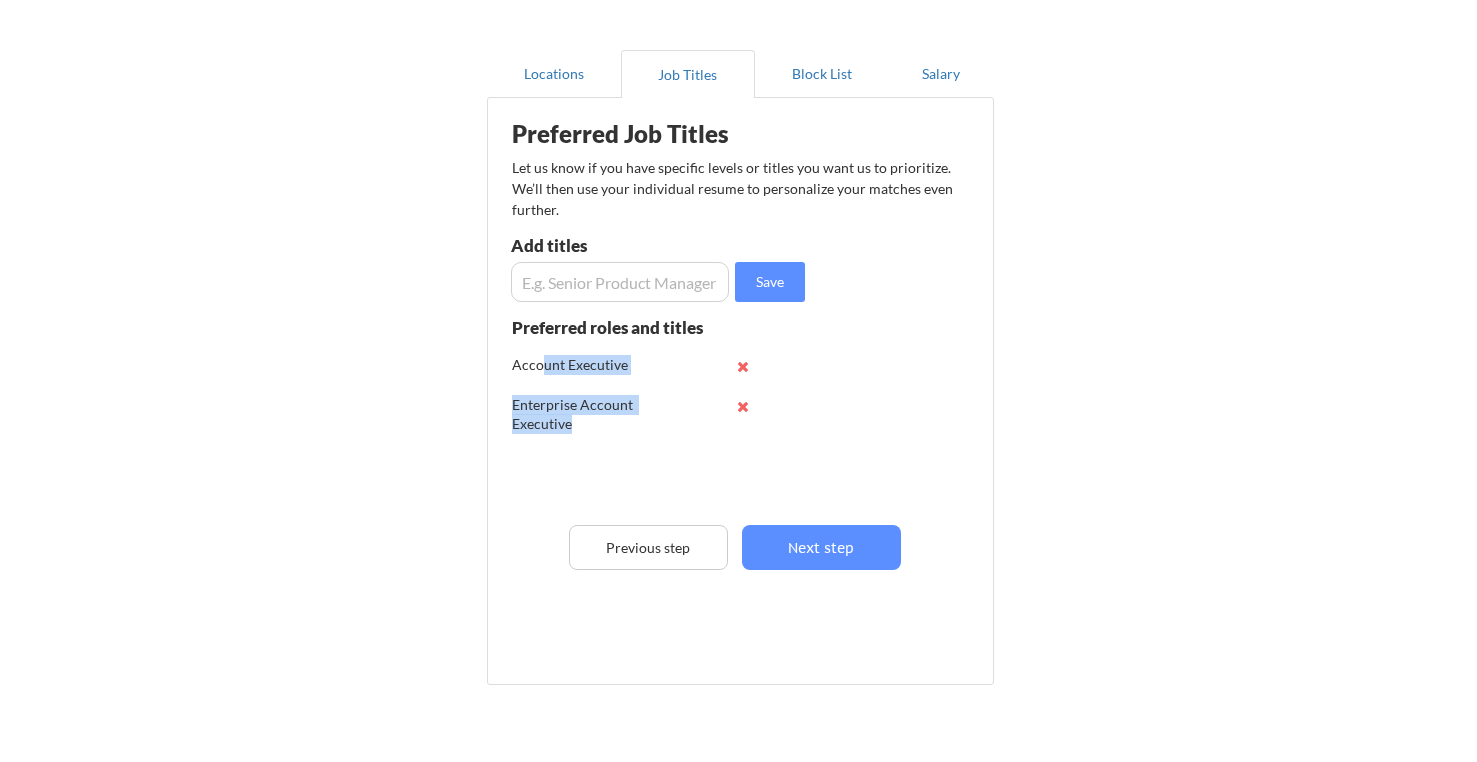 drag, startPoint x: 556, startPoint y: 391, endPoint x: 570, endPoint y: 433, distance: 44.27189 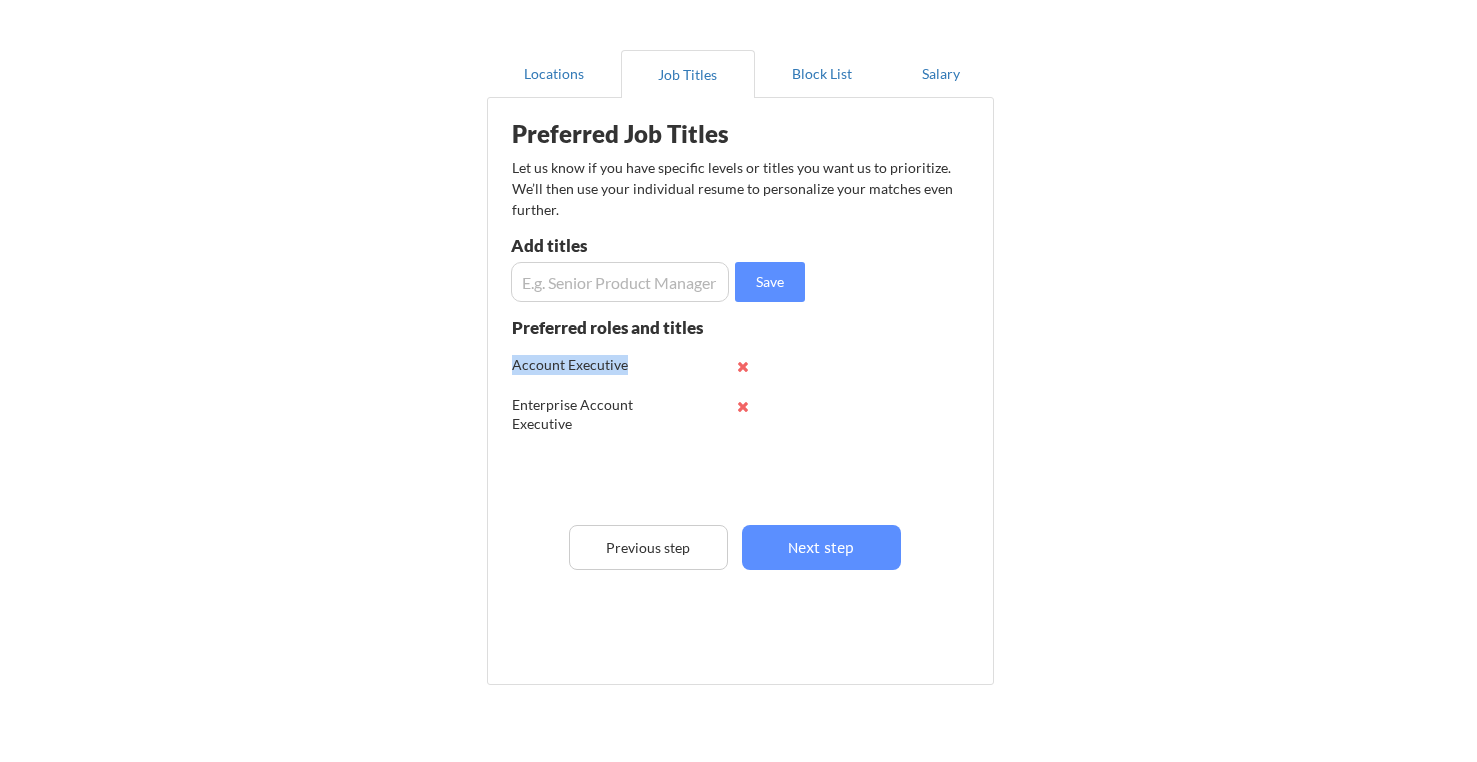 drag, startPoint x: 556, startPoint y: 380, endPoint x: 571, endPoint y: 445, distance: 66.70832 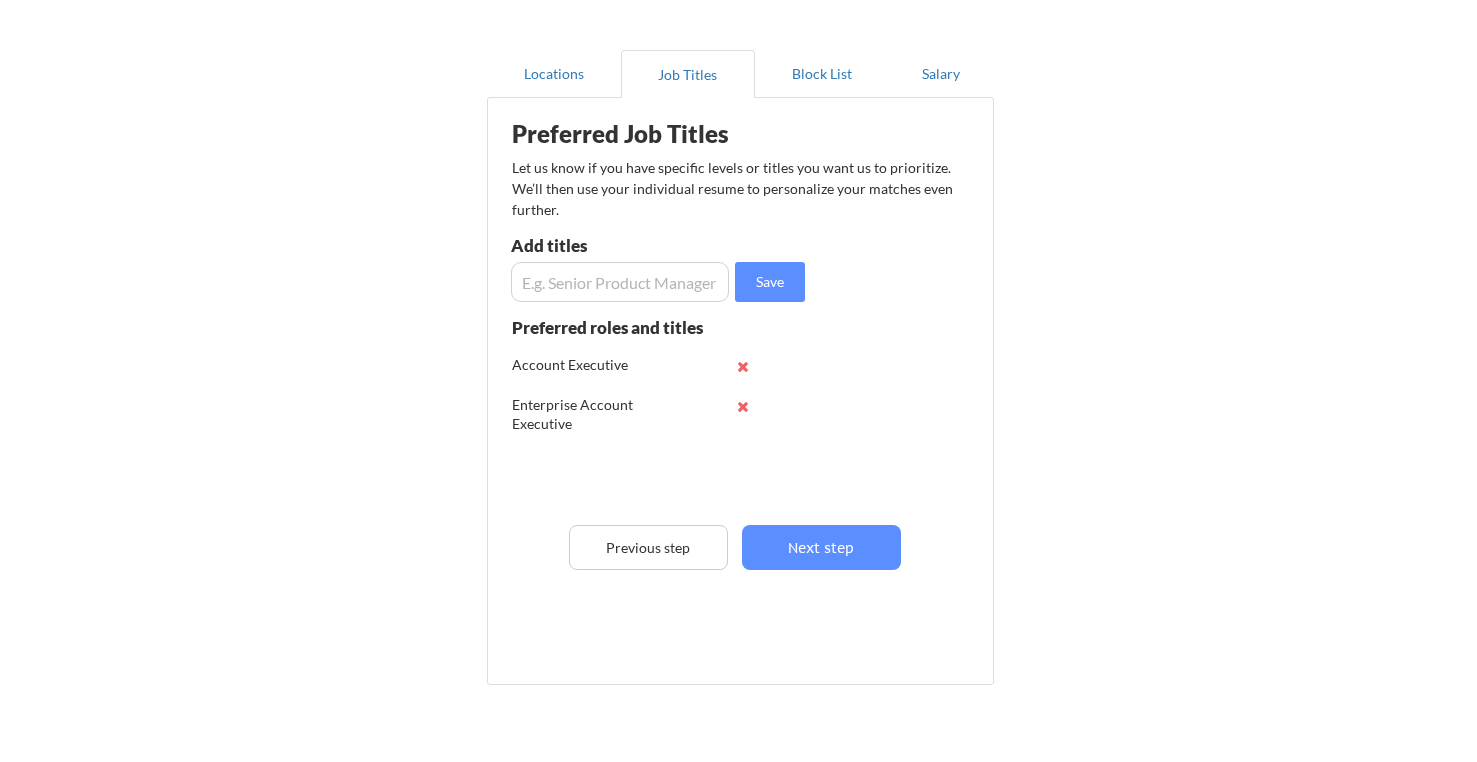 click on "Account Executive Enterprise Account Executive" at bounding box center (653, 425) 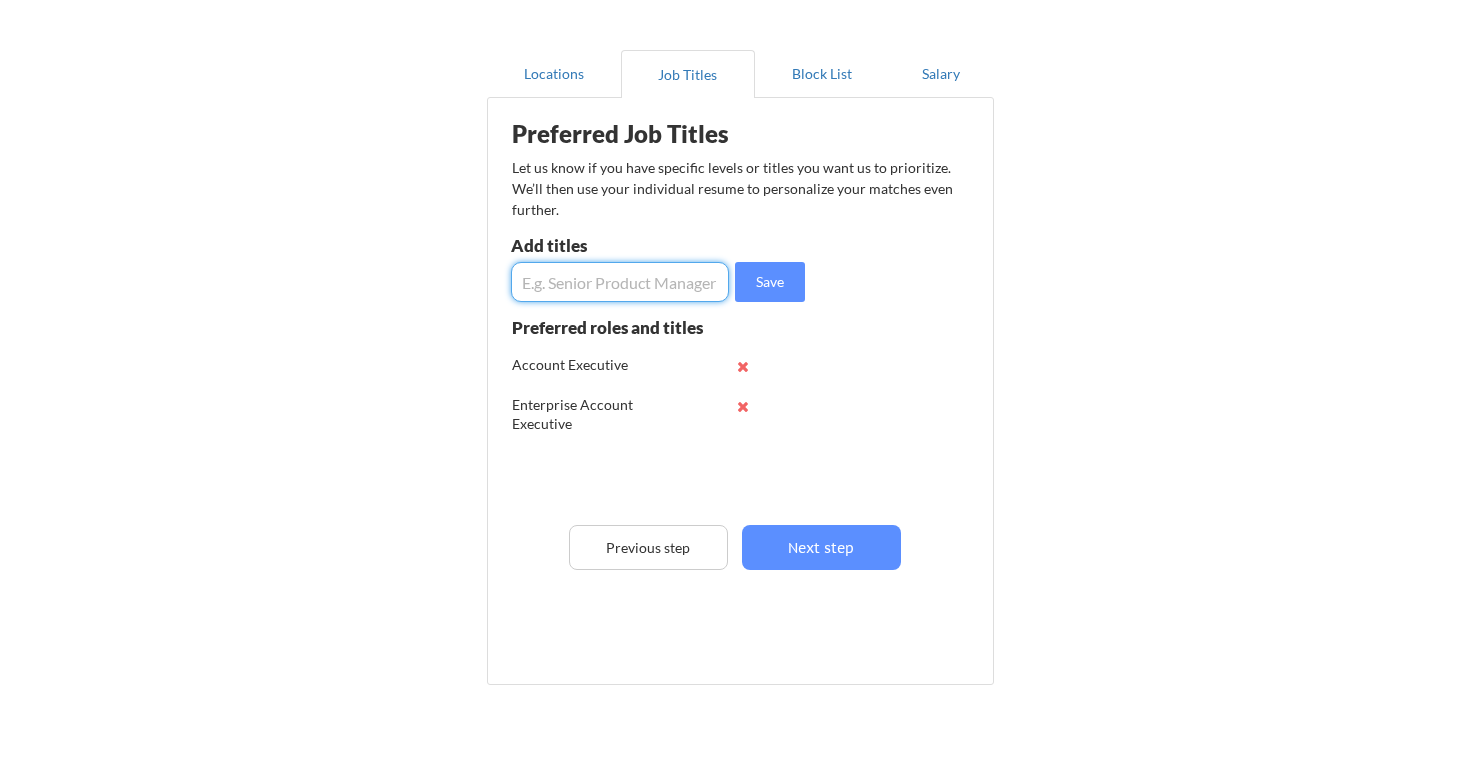 click at bounding box center (620, 282) 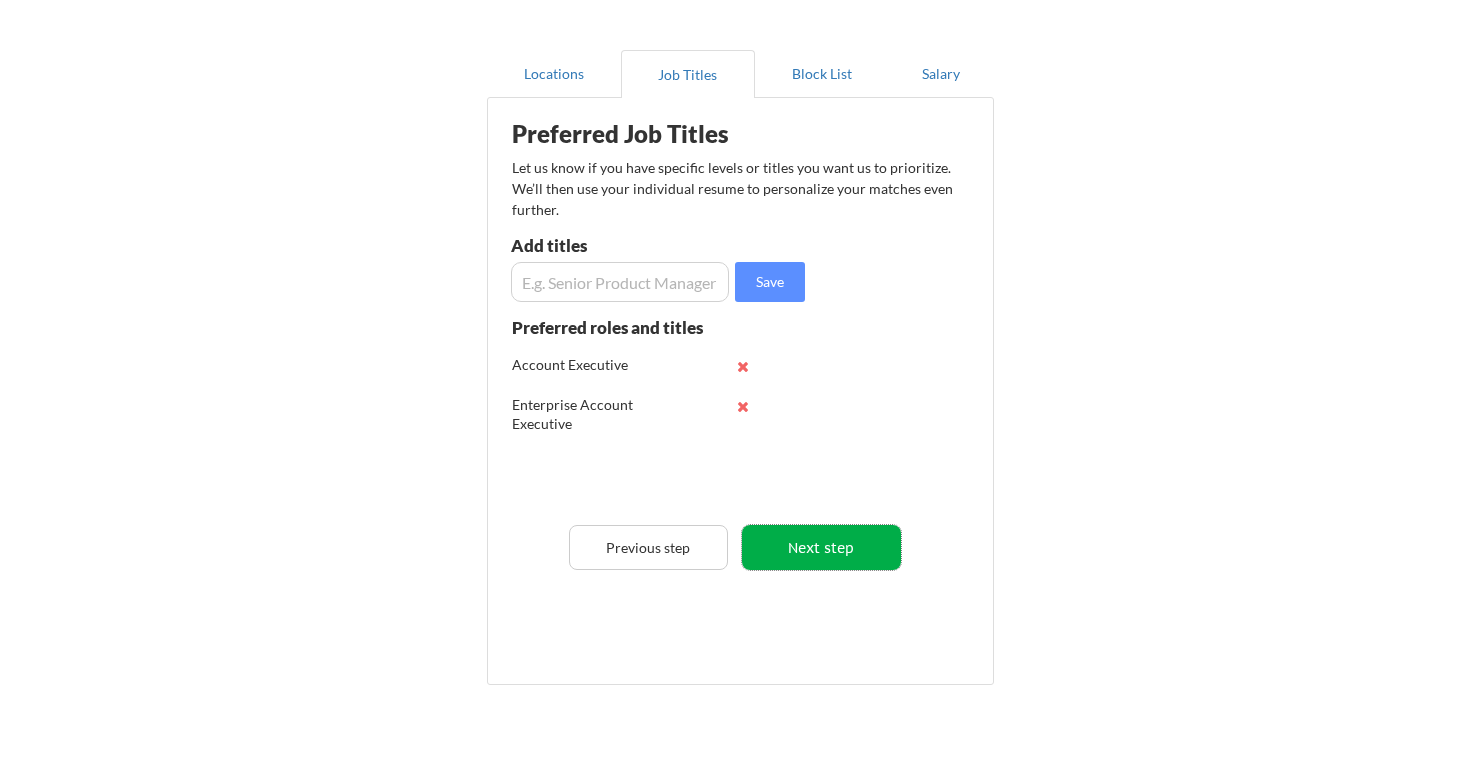 click on "Next step" at bounding box center [821, 547] 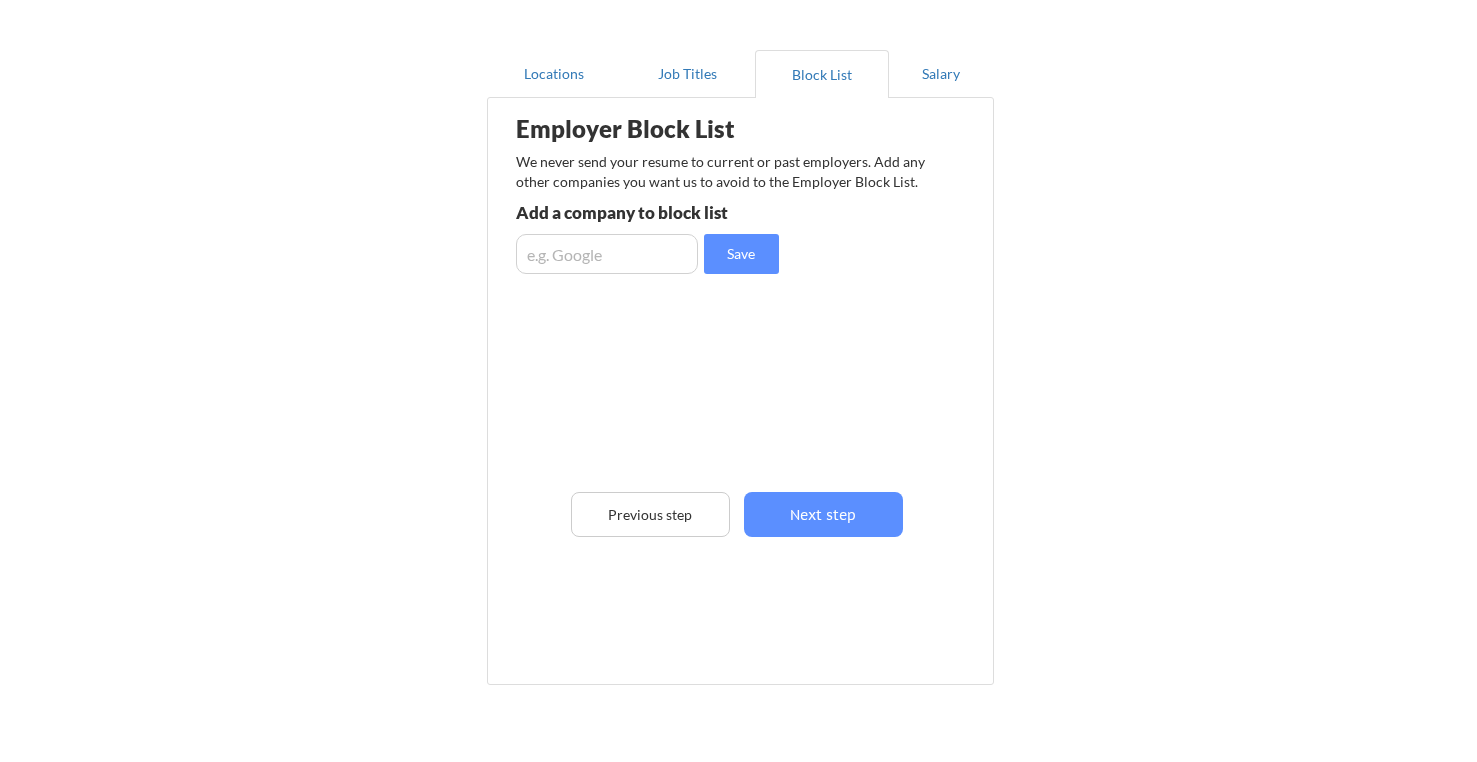 click at bounding box center (607, 254) 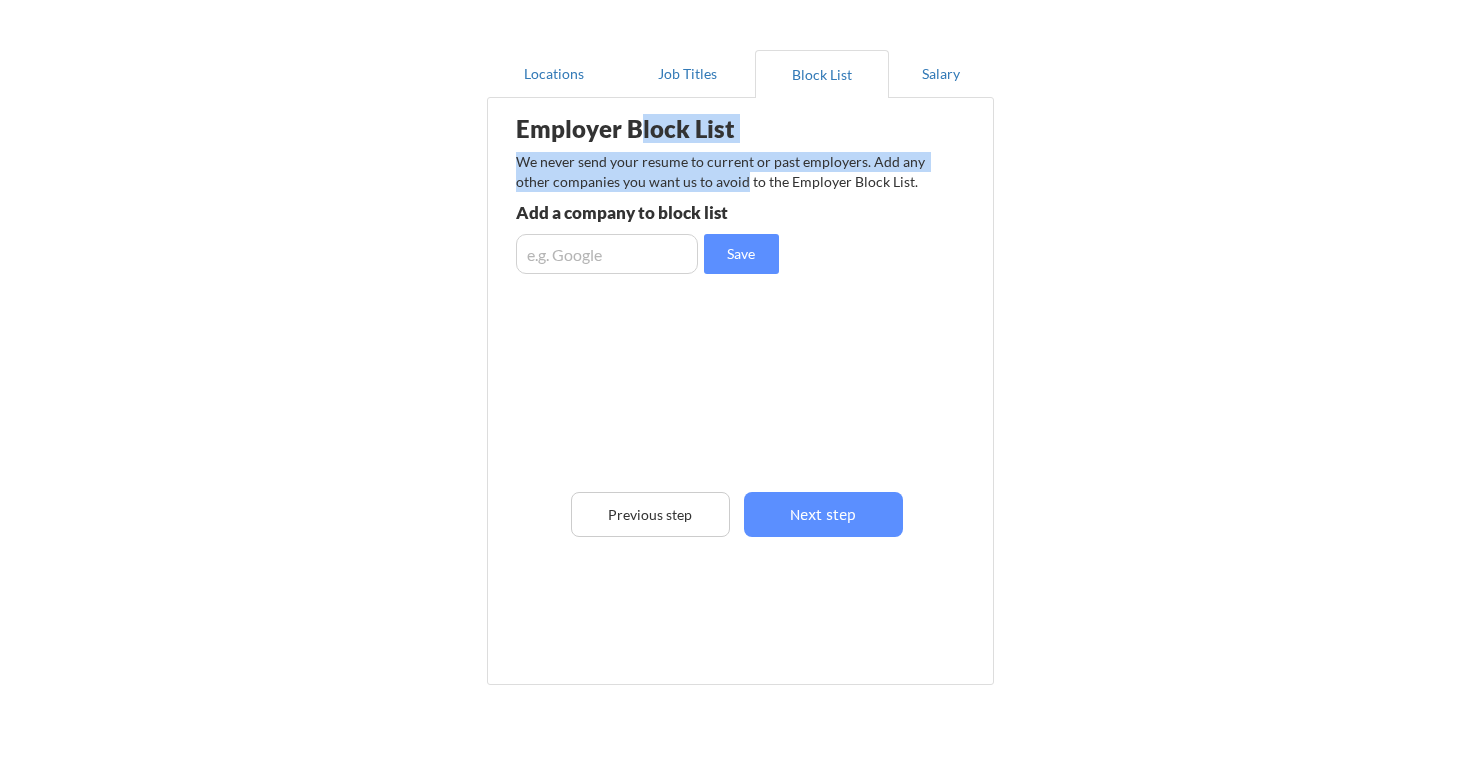 drag, startPoint x: 632, startPoint y: 127, endPoint x: 741, endPoint y: 185, distance: 123.47064 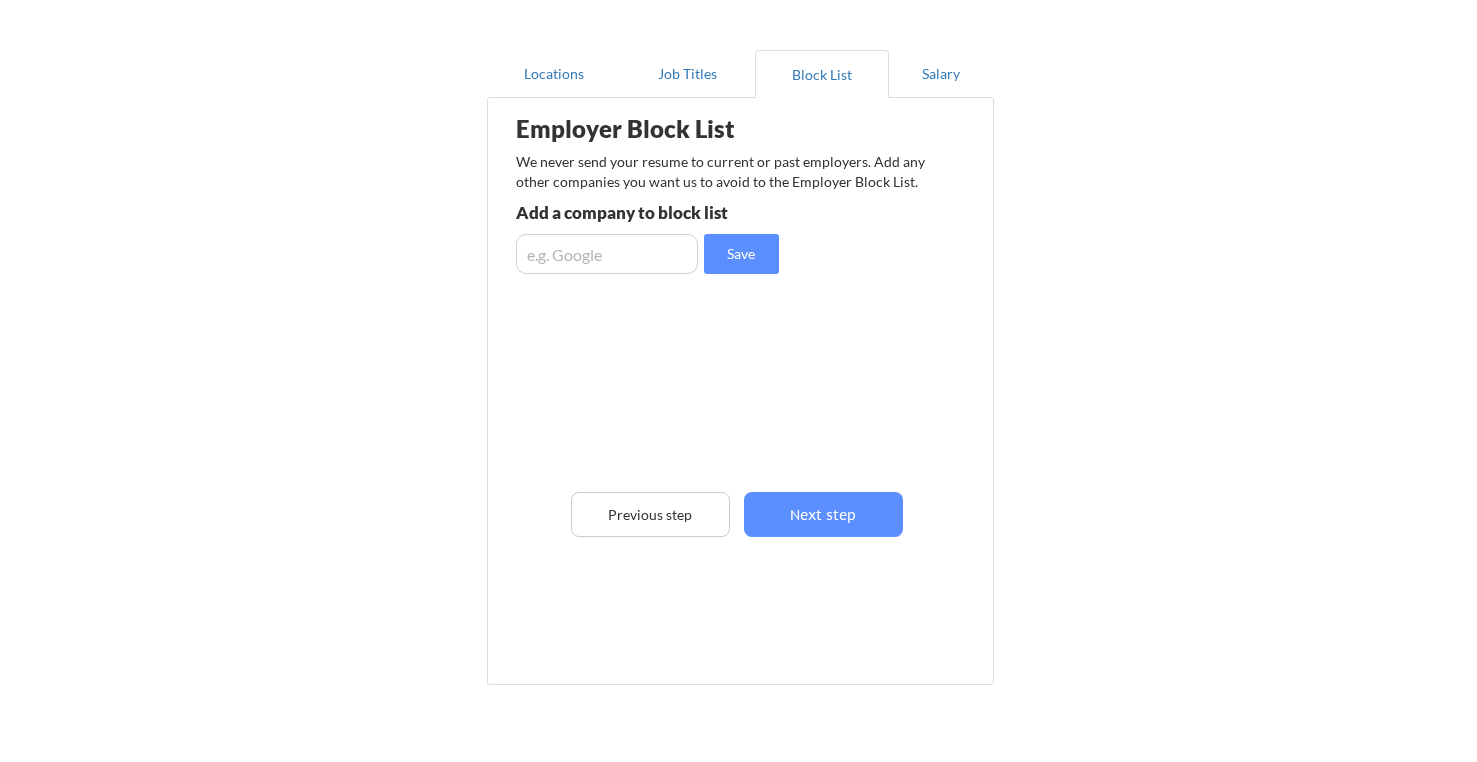 click at bounding box center [607, 254] 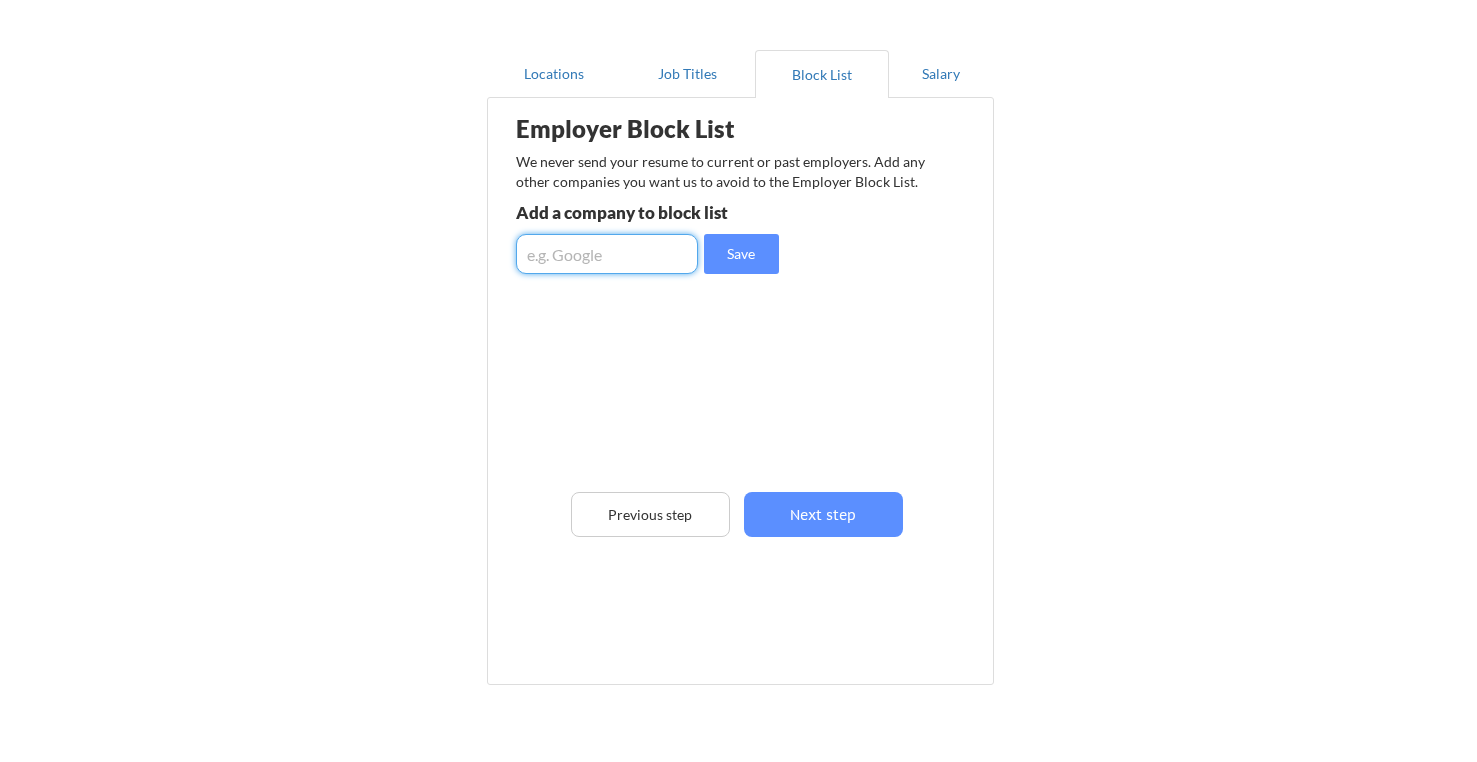 click at bounding box center (607, 254) 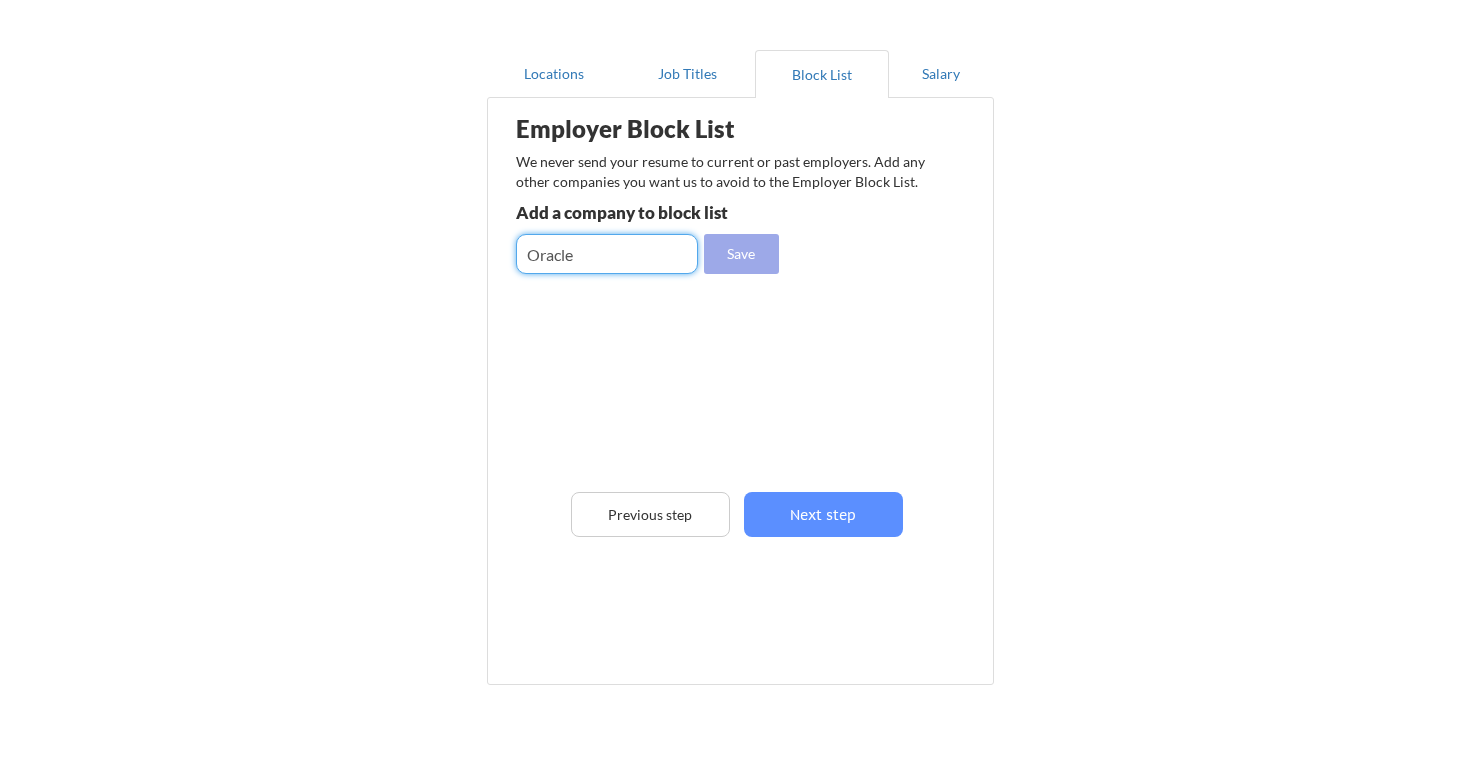type on "Oracle" 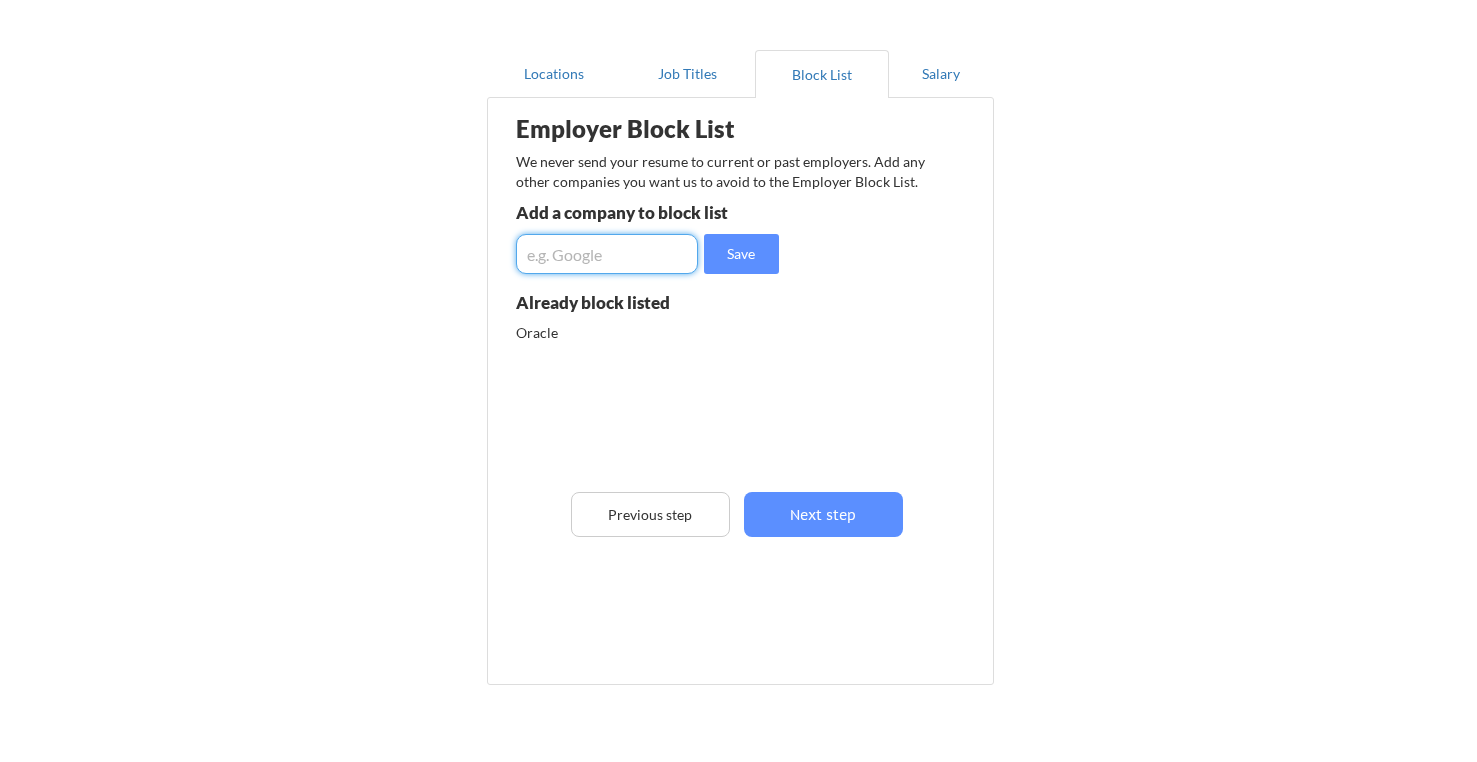 click at bounding box center [607, 254] 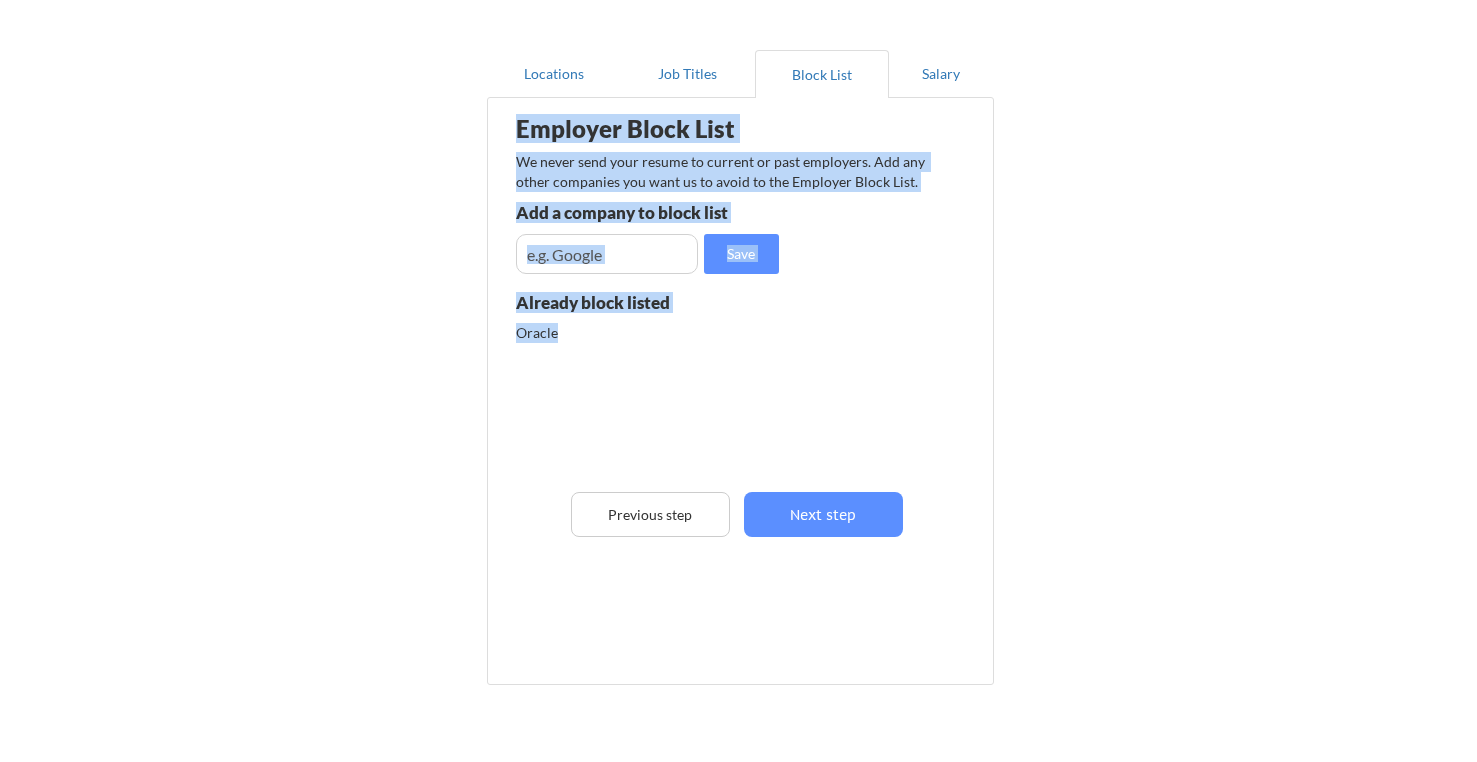 drag, startPoint x: 494, startPoint y: 307, endPoint x: 596, endPoint y: 335, distance: 105.773346 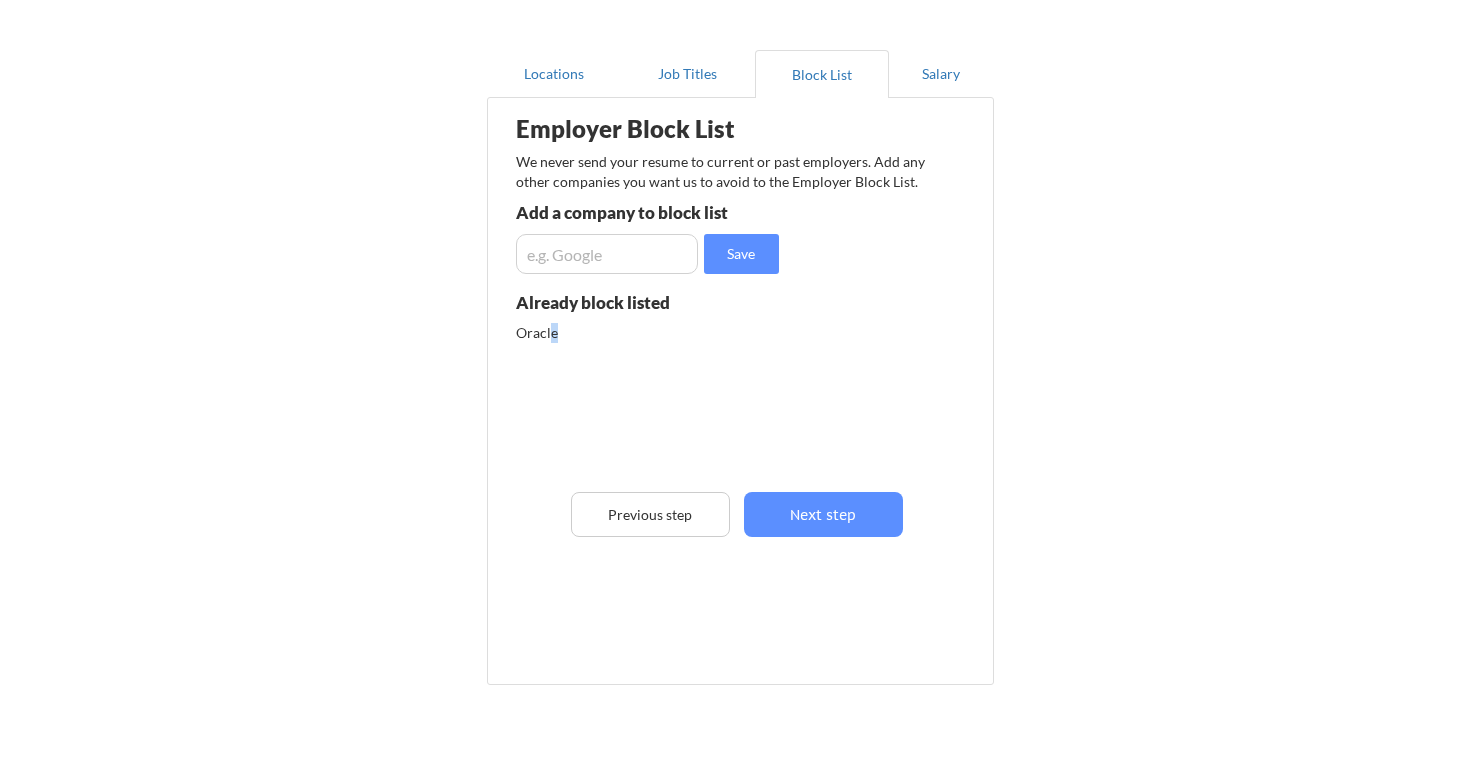 drag, startPoint x: 556, startPoint y: 332, endPoint x: 583, endPoint y: 323, distance: 28.460499 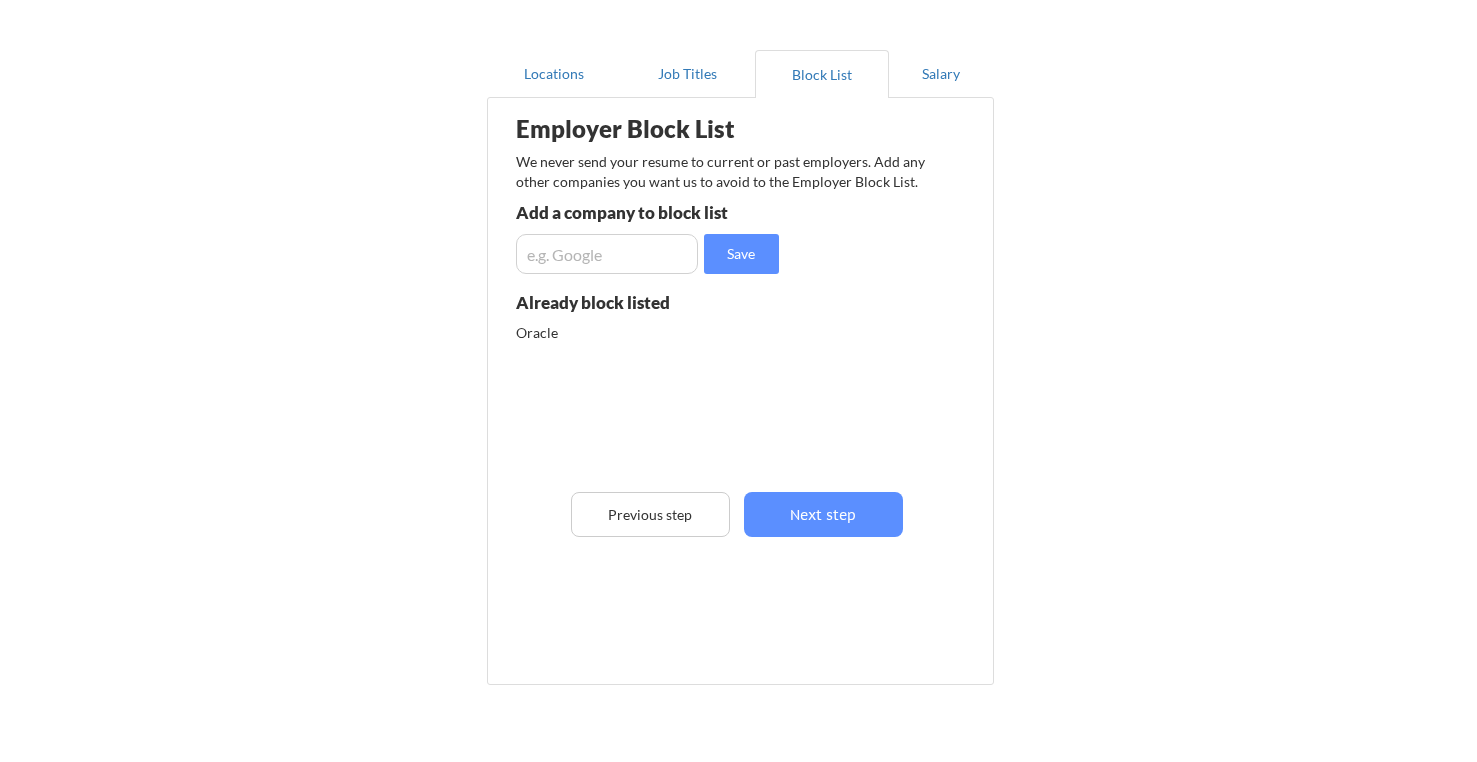 click on "Oracle" at bounding box center [621, 333] 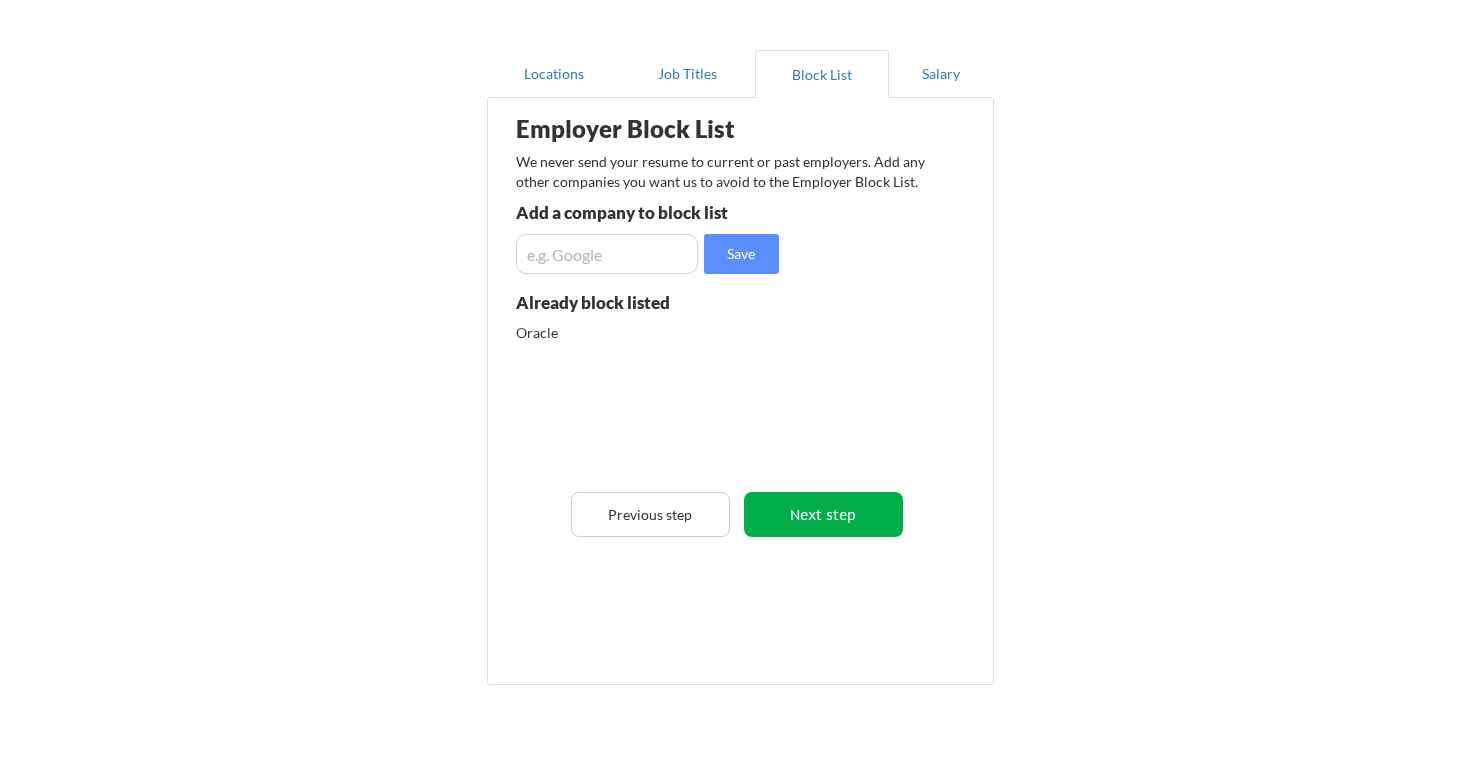 click on "Next step" at bounding box center [823, 514] 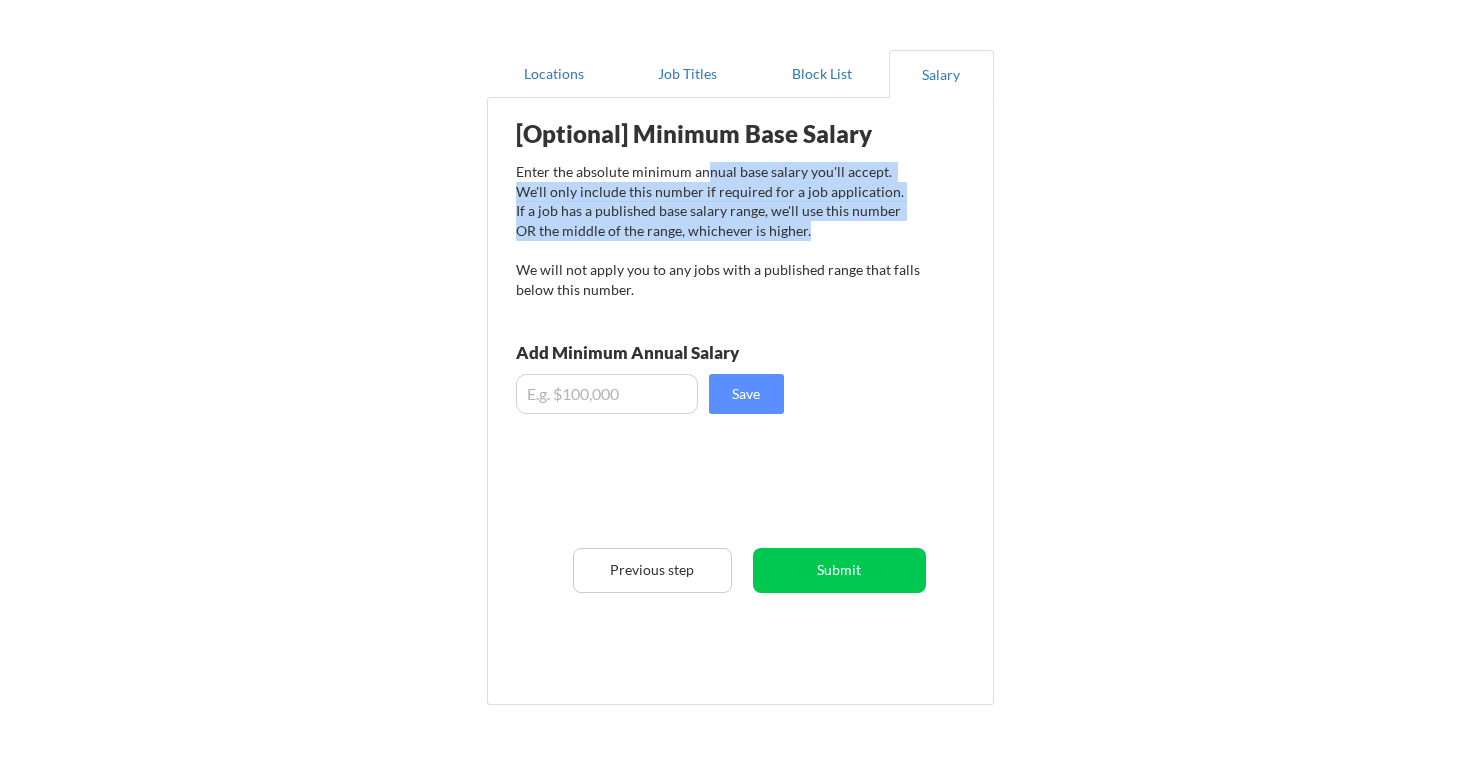 drag, startPoint x: 747, startPoint y: 181, endPoint x: 867, endPoint y: 246, distance: 136.47343 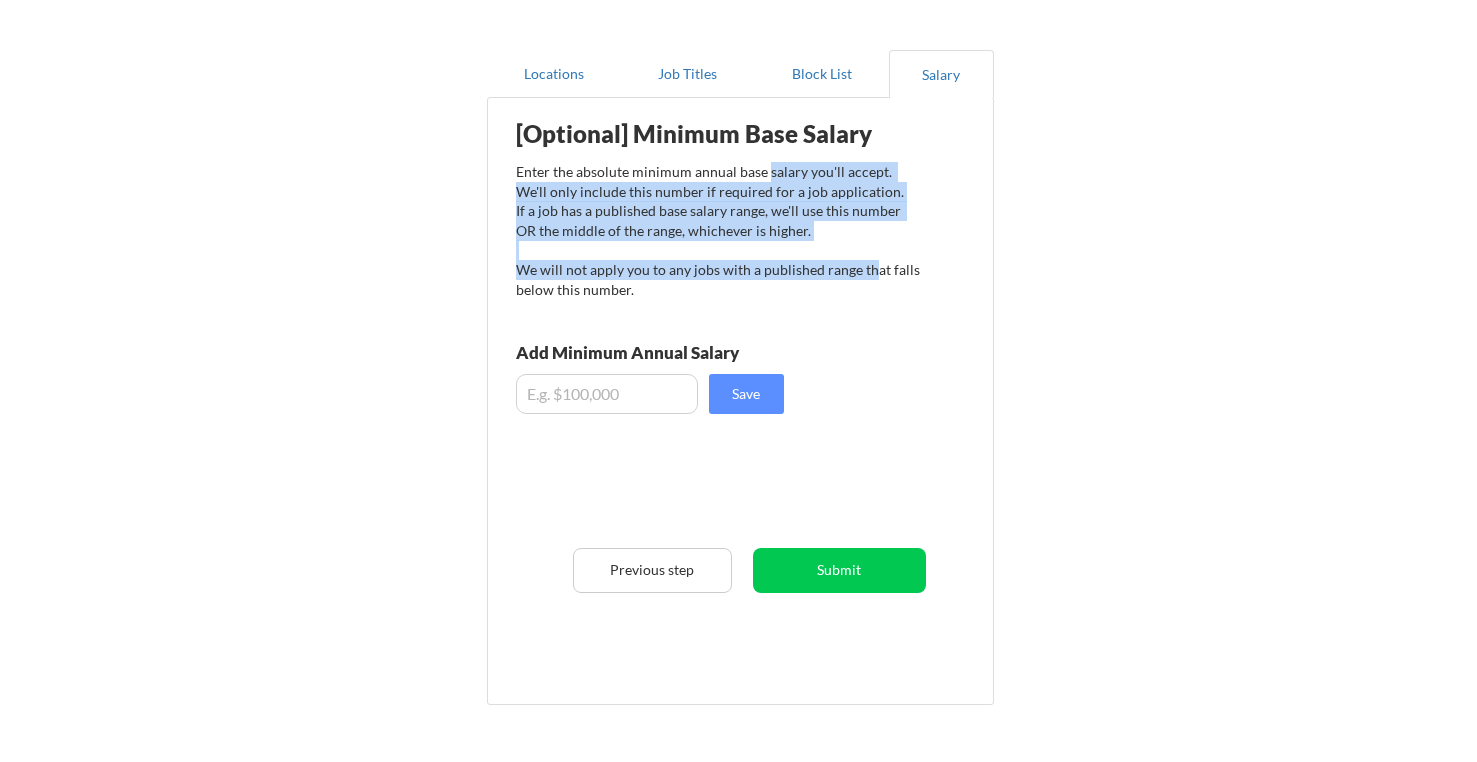 drag, startPoint x: 764, startPoint y: 169, endPoint x: 875, endPoint y: 296, distance: 168.67128 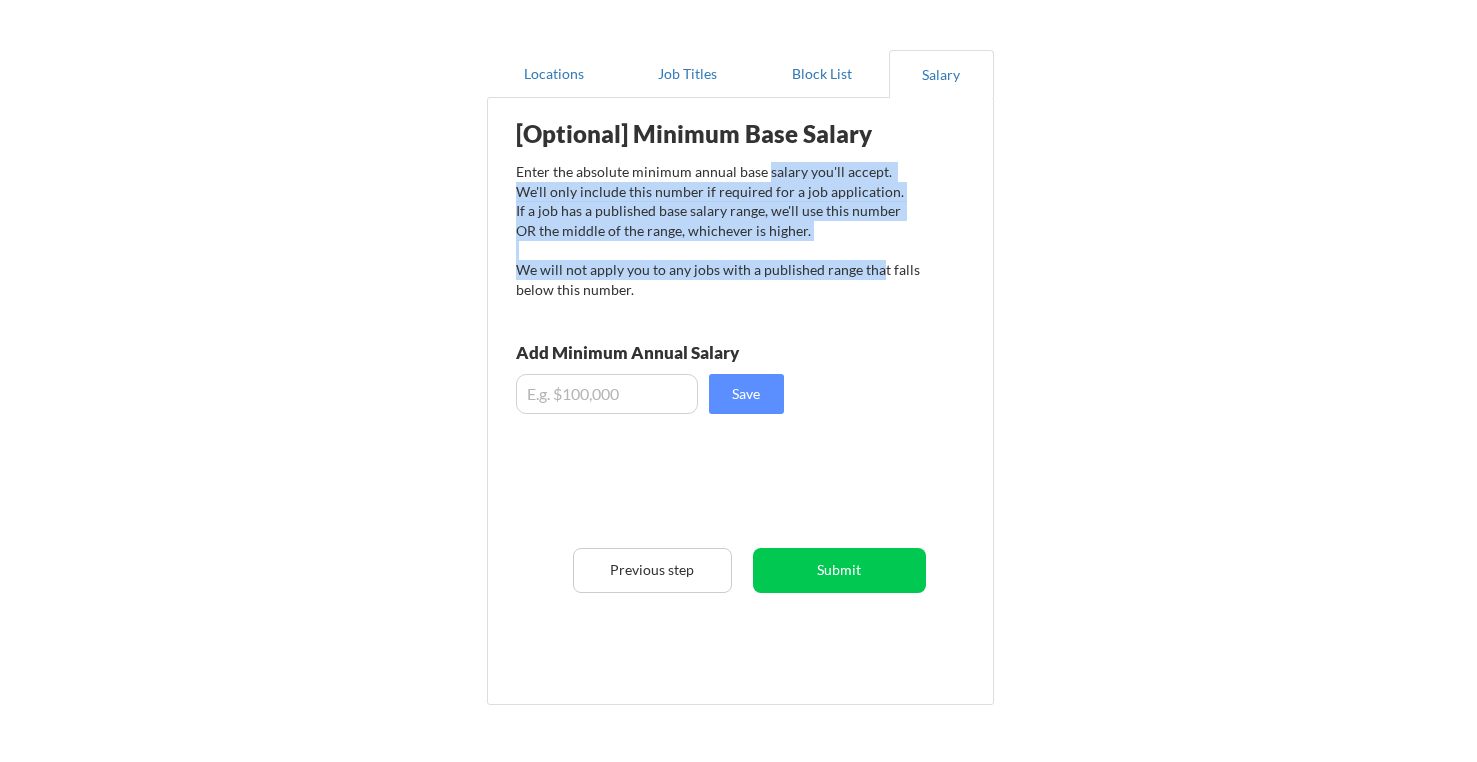 click on "Enter the absolute minimum annual base salary you'll accept. We'll only include this number if required for a job application.
If a job has a published base salary range, we'll use this number OR the middle of the range, whichever is higher. We will not apply you to any jobs with a published range that falls below this number." at bounding box center (718, 230) 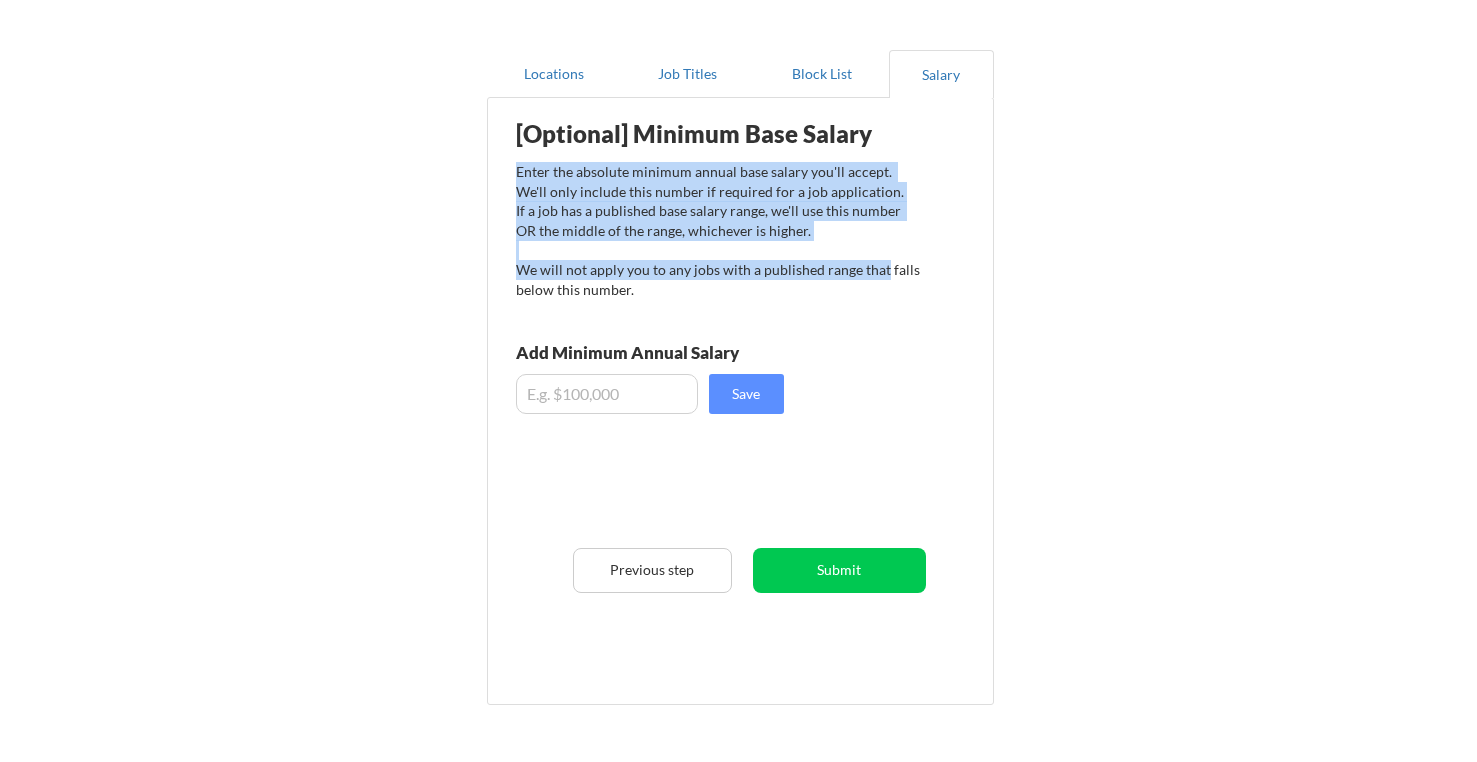 drag, startPoint x: 875, startPoint y: 296, endPoint x: 807, endPoint y: 150, distance: 161.05899 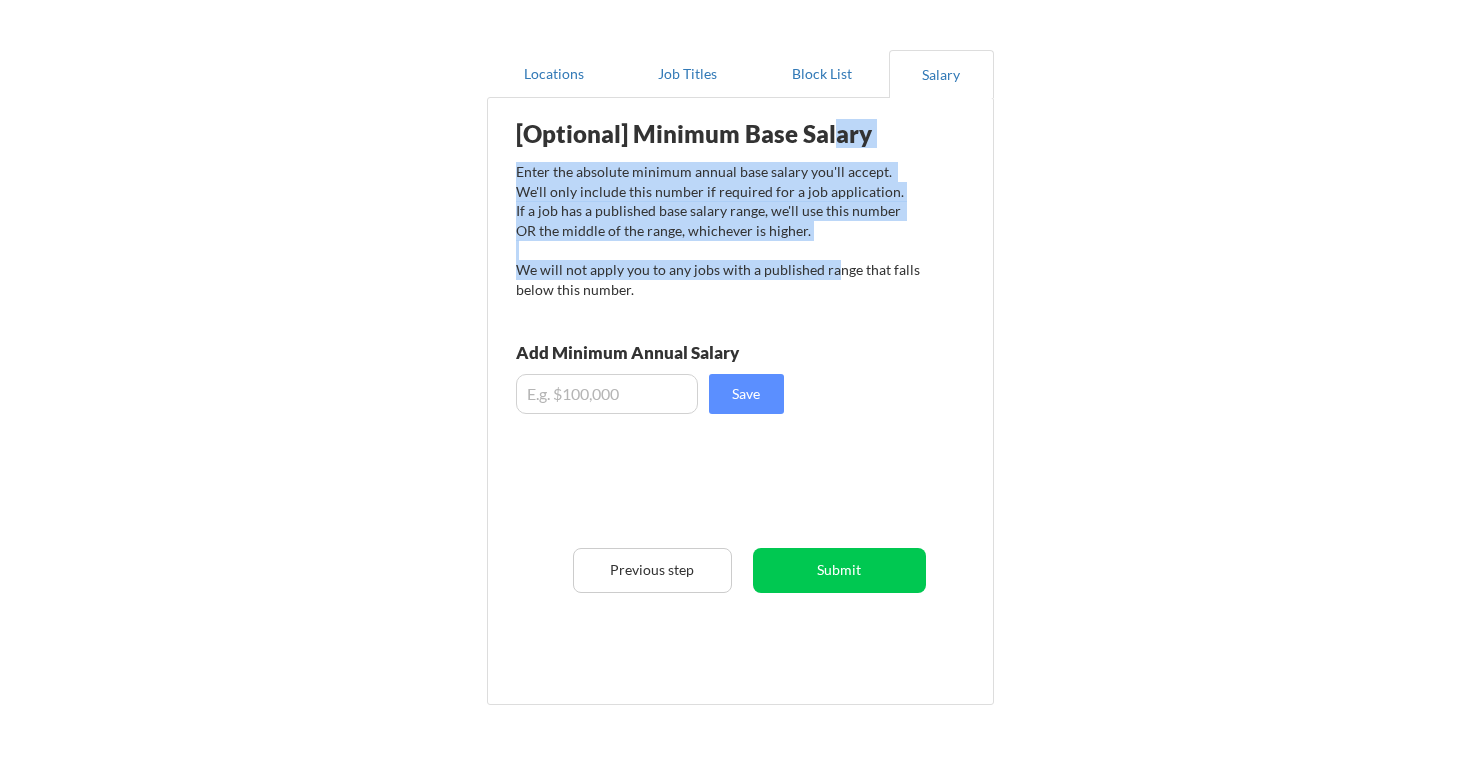 drag, startPoint x: 833, startPoint y: 137, endPoint x: 834, endPoint y: 283, distance: 146.00342 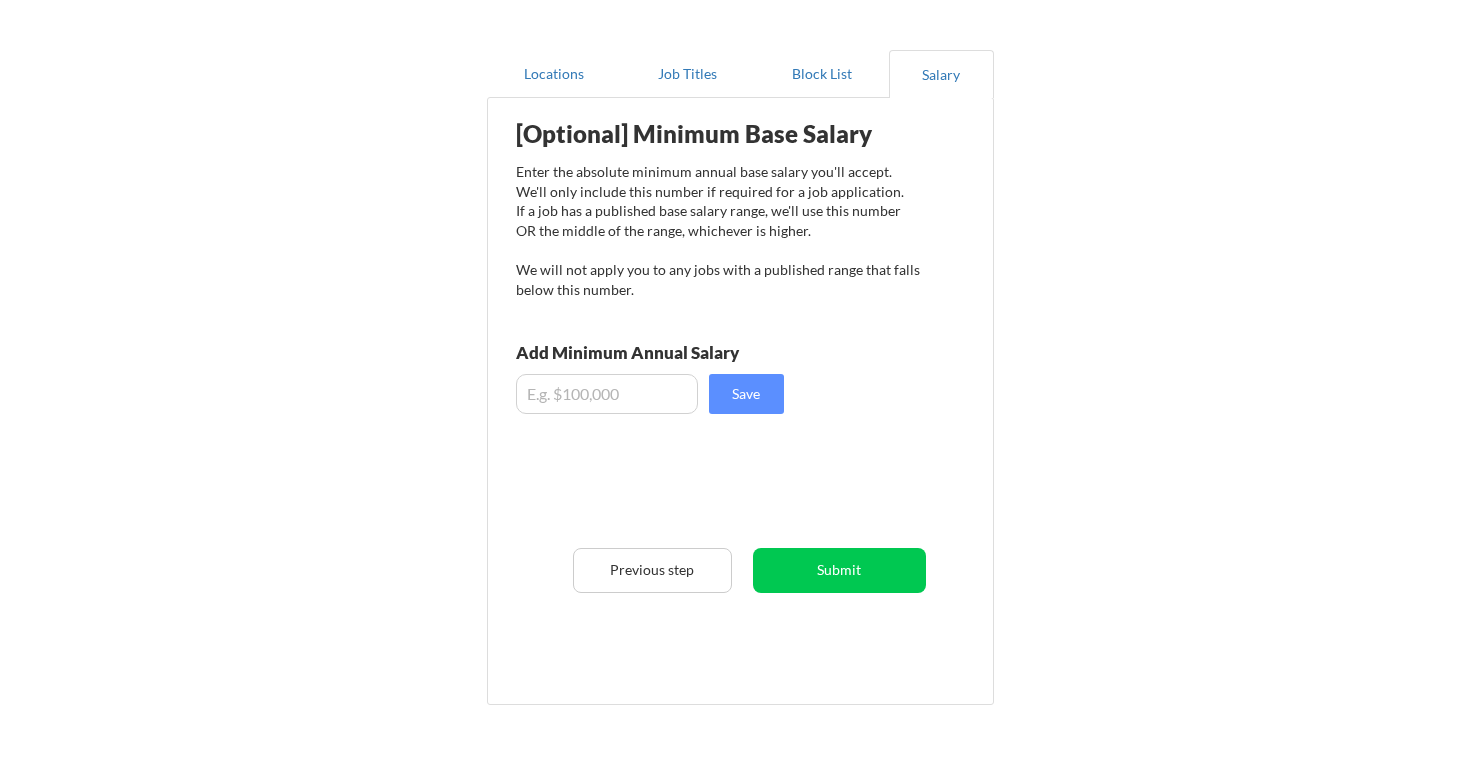 click at bounding box center [607, 394] 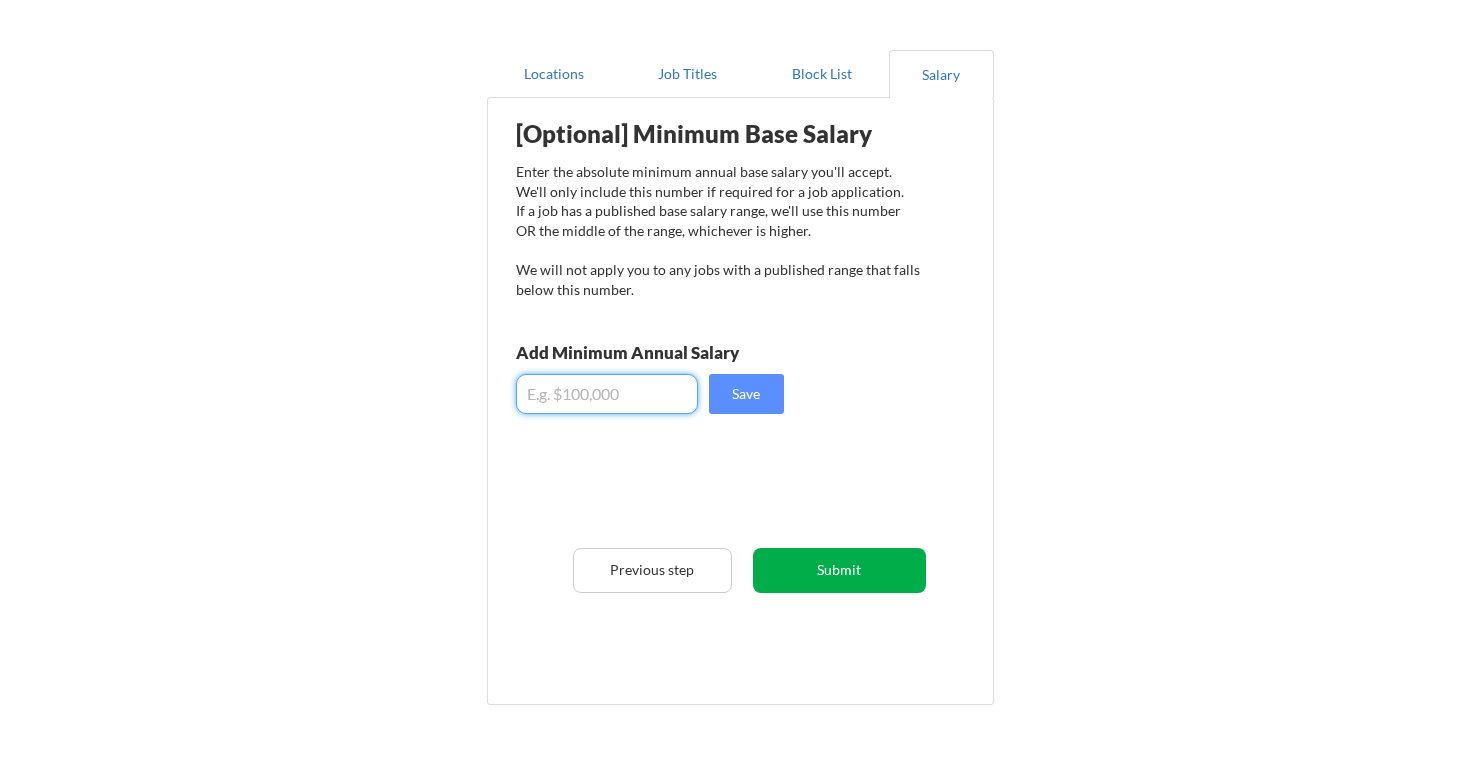 type 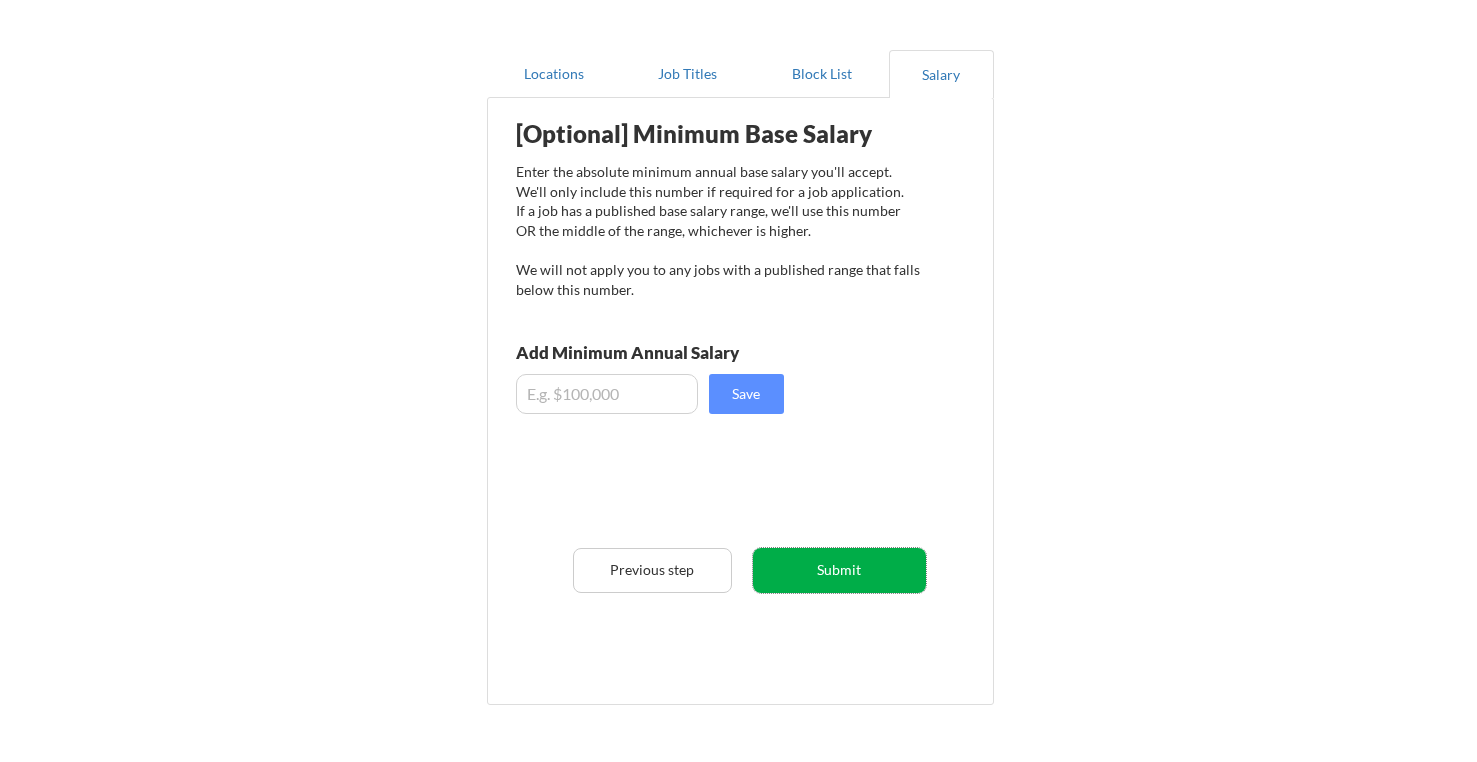 click on "Submit" at bounding box center (839, 570) 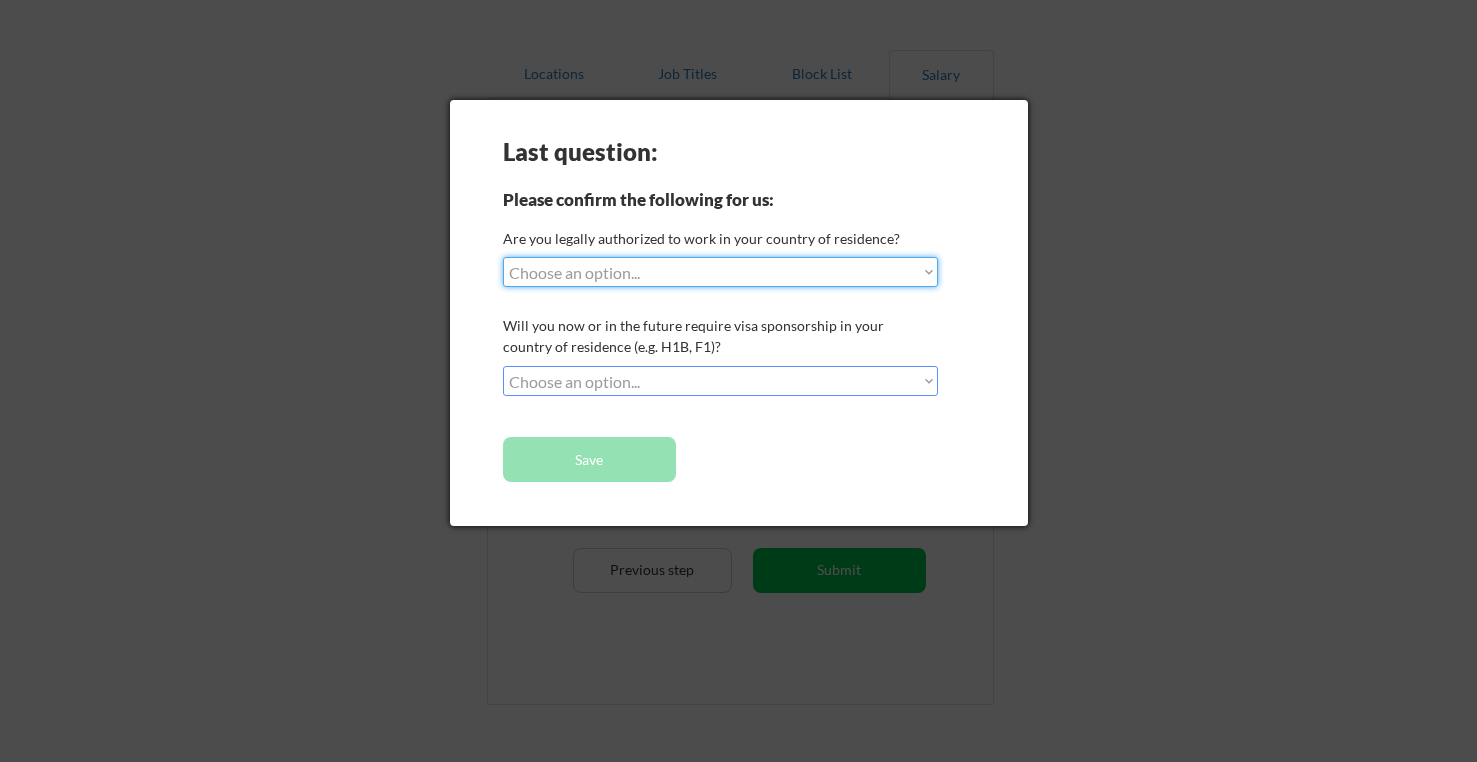 click on "Choose an option... Yes, I am a US Citizen Yes, I am a Canadian Citizen Yes, I am a US Green Card Holder Yes, I am an Other Permanent Resident Yes, I am here on a visa (H1B, OPT, etc.) No, I am not (yet) authorized" at bounding box center (720, 272) 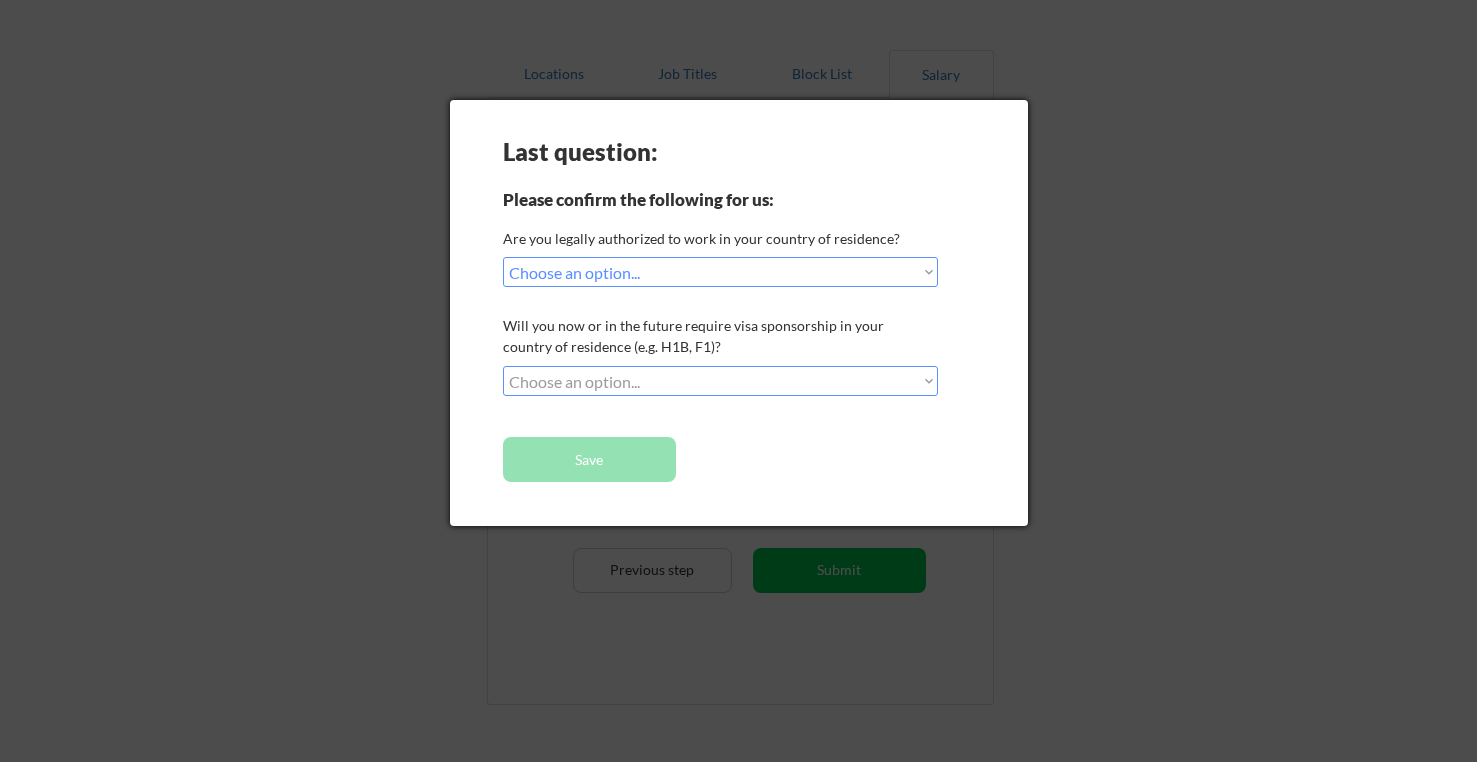 click on "Choose an option... No, I will not need sponsorship Yes, I will need sponsorship" at bounding box center (720, 381) 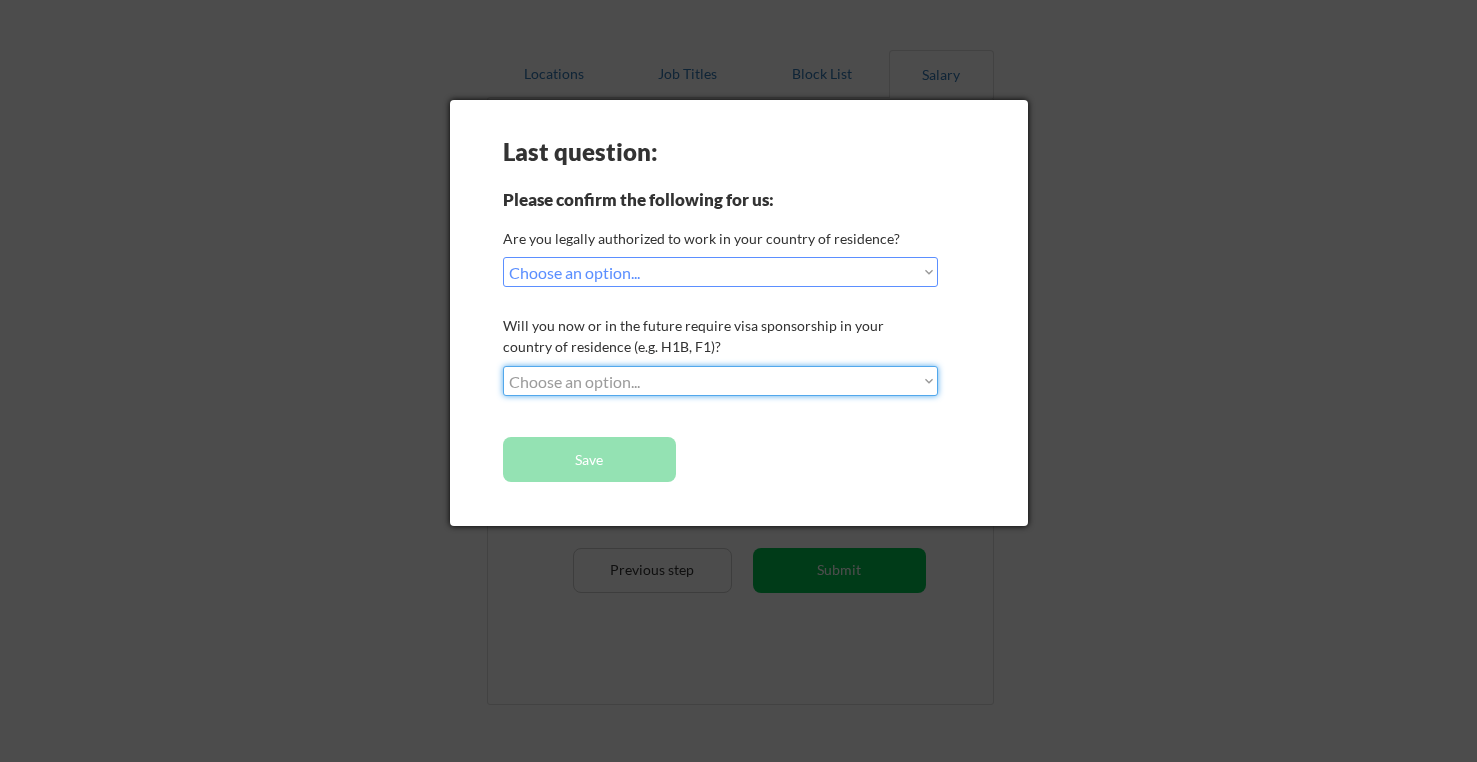 select on ""no__i_will_not_need_sponsorship"" 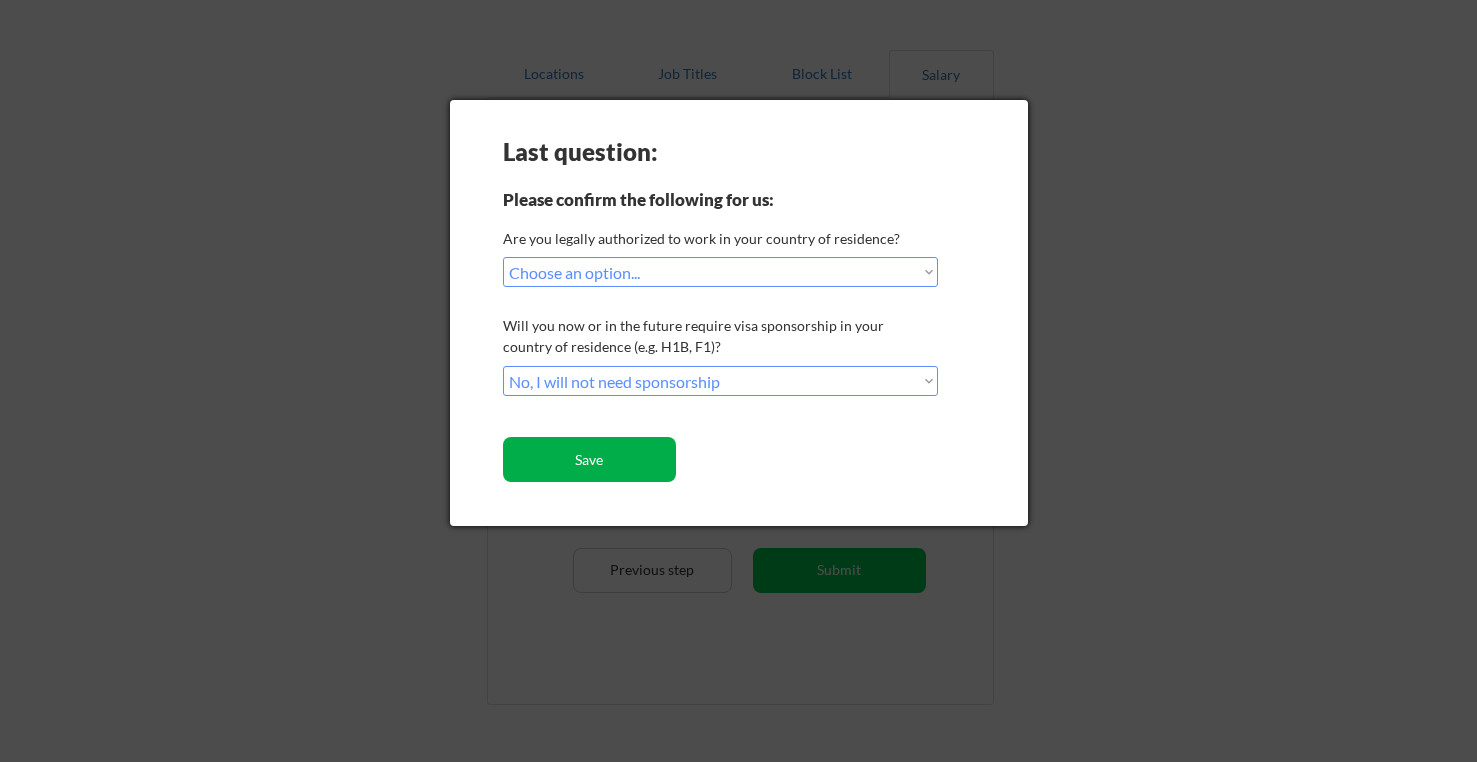 click on "Save" at bounding box center (589, 459) 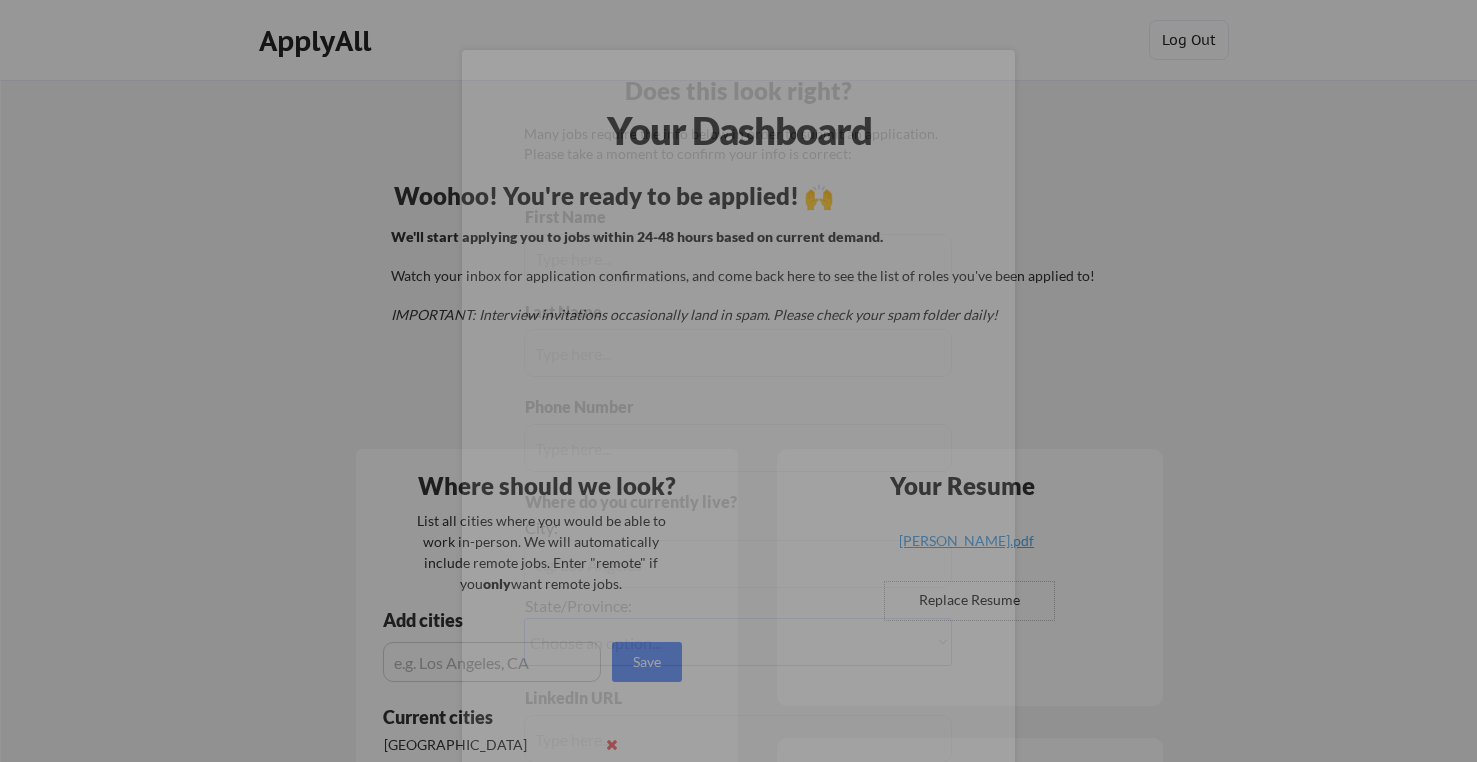 scroll, scrollTop: 0, scrollLeft: 0, axis: both 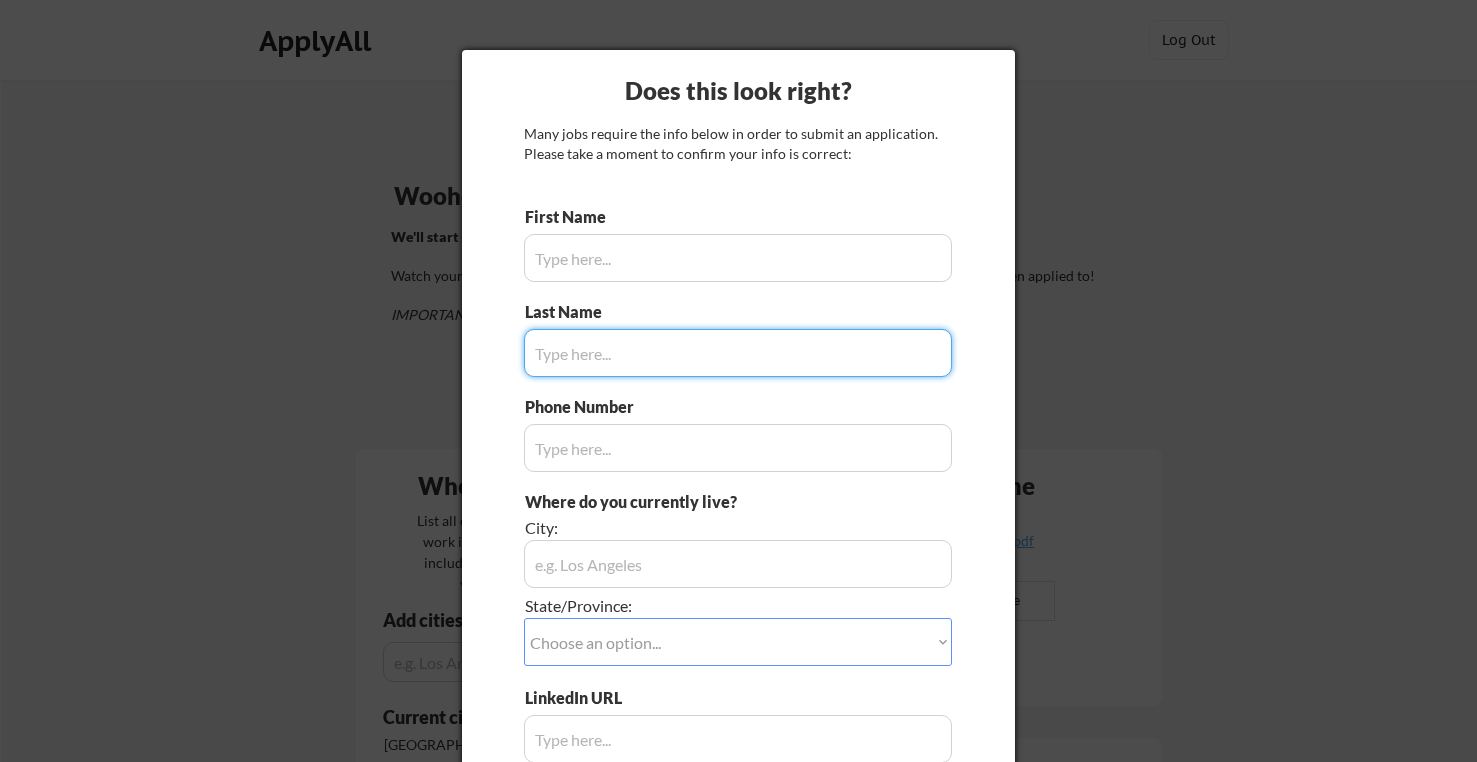 type on "[PERSON_NAME]" 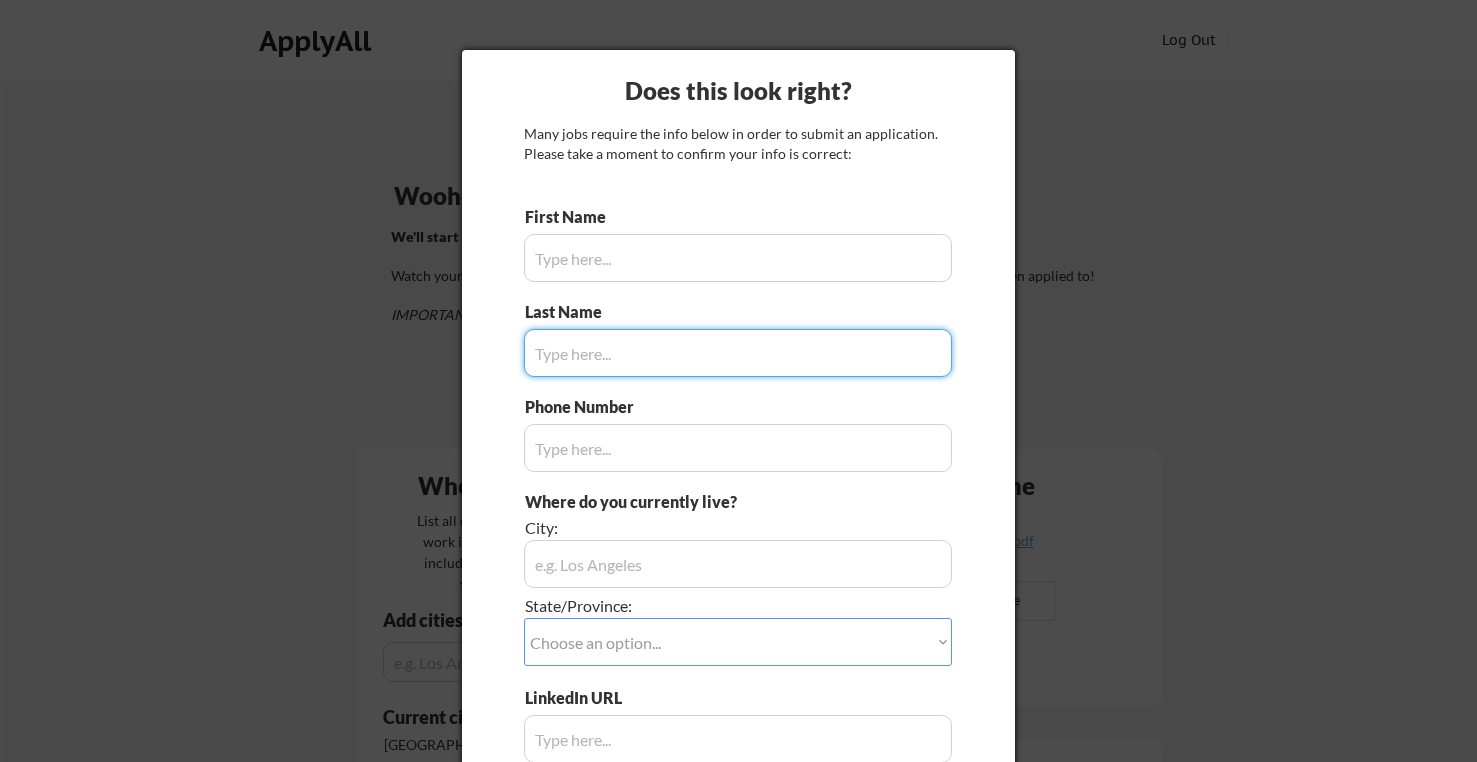 type on "920.277.4410" 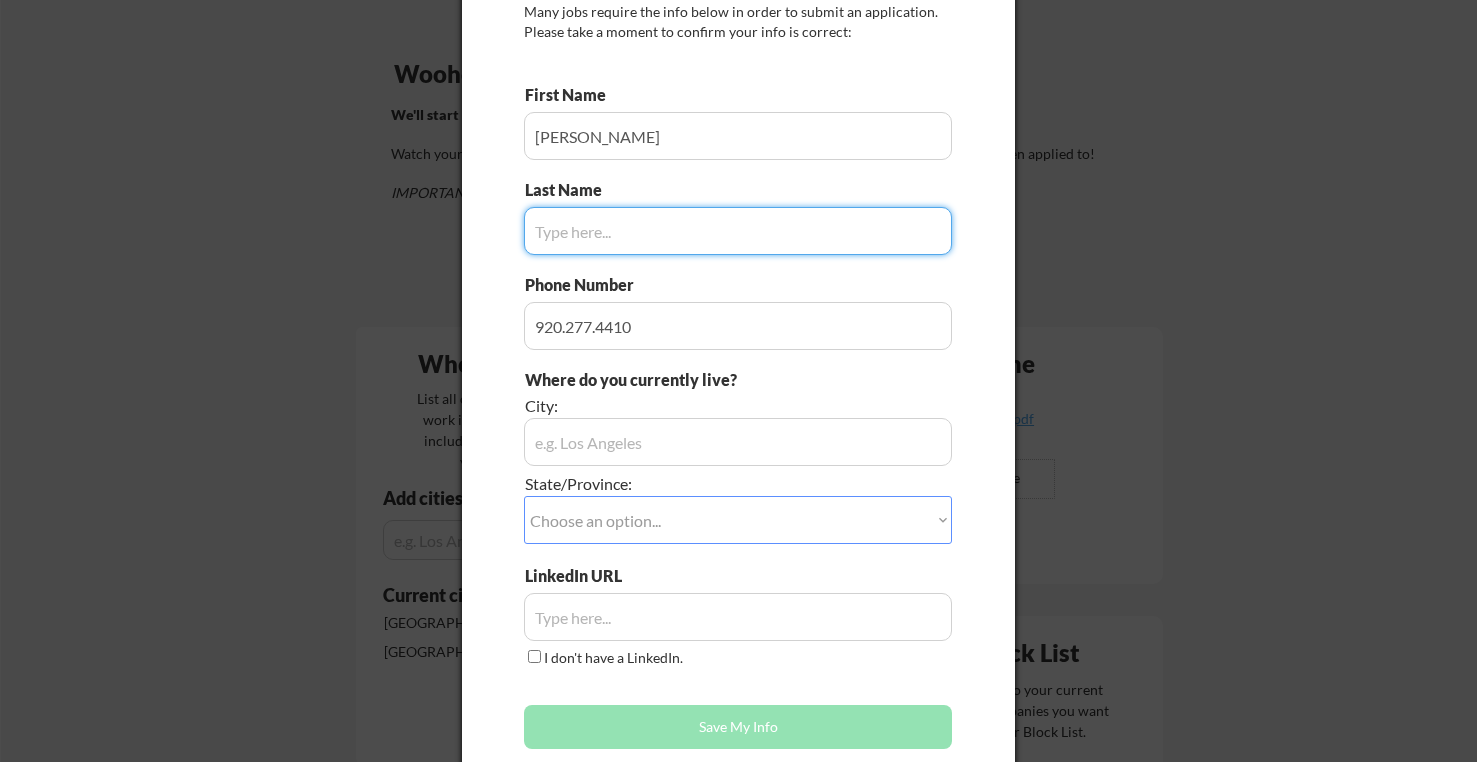 scroll, scrollTop: 143, scrollLeft: 0, axis: vertical 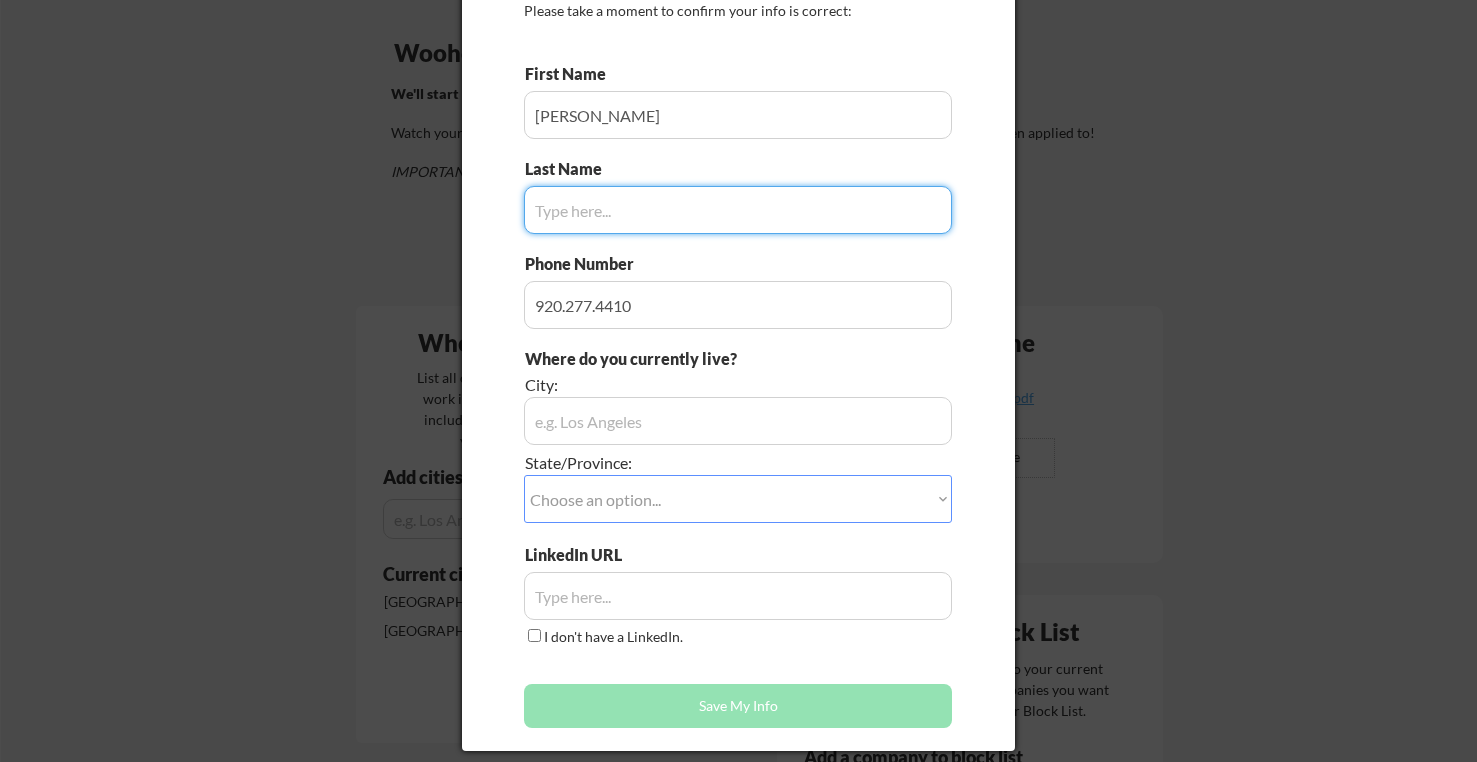 type on "[PERSON_NAME]" 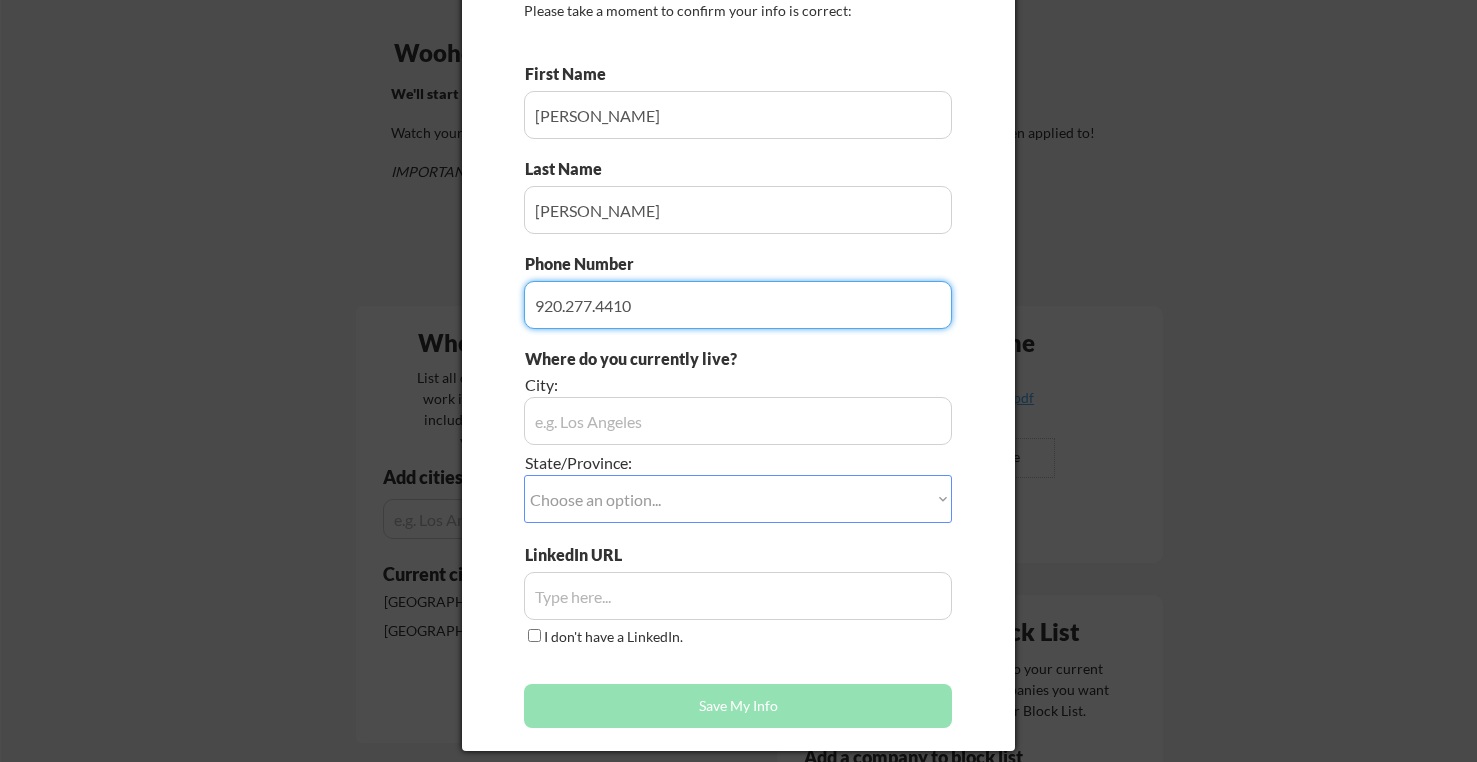 click at bounding box center (738, 305) 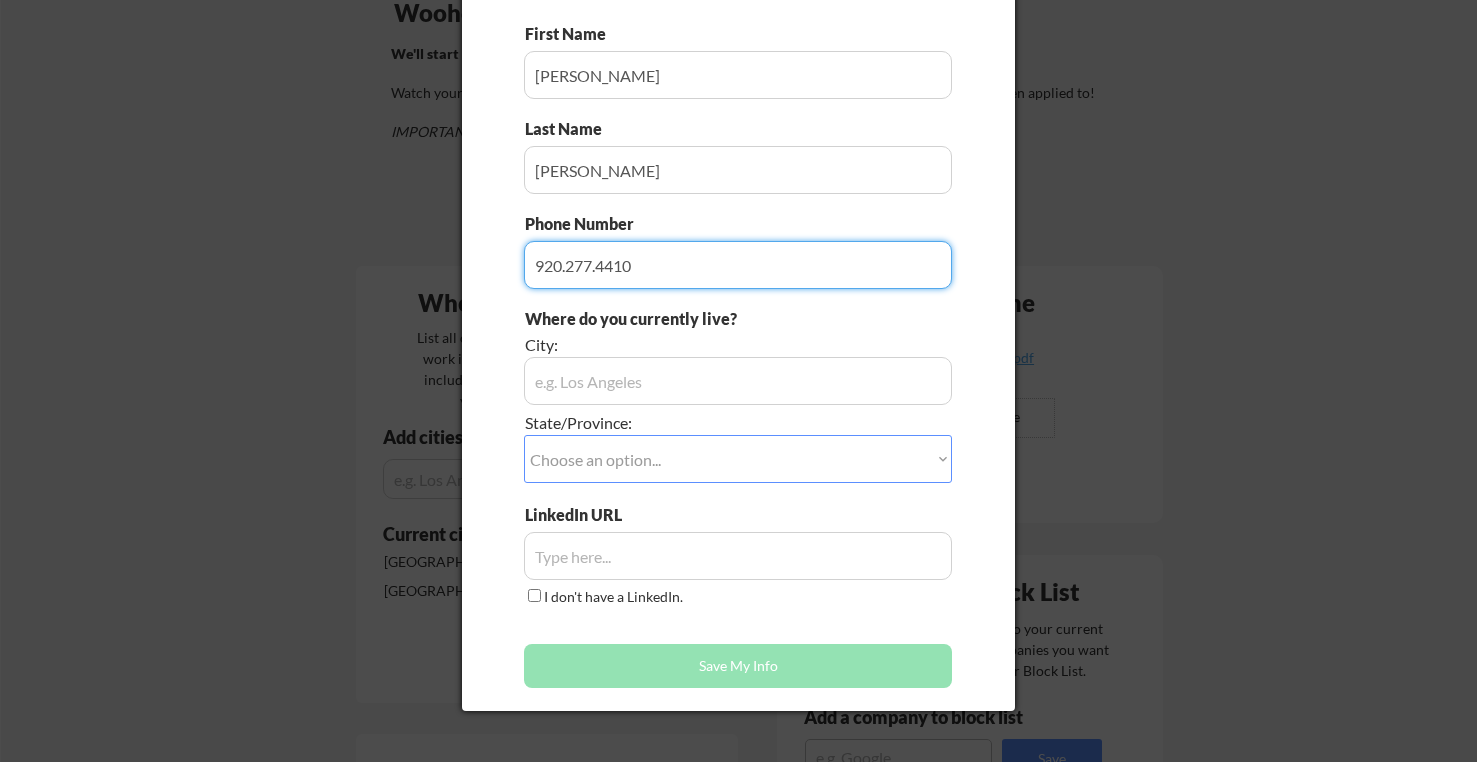 scroll, scrollTop: 193, scrollLeft: 0, axis: vertical 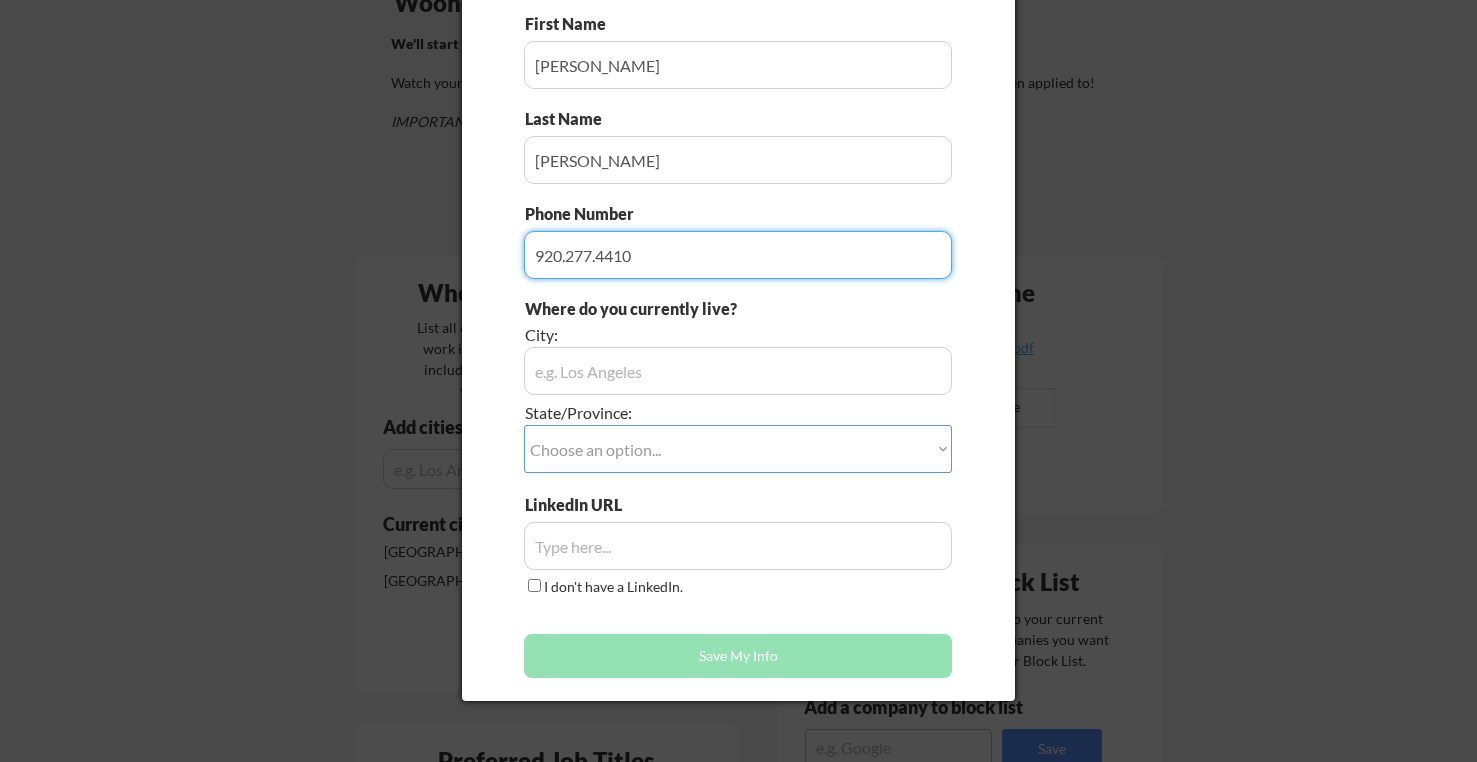 click on "Phone Number" at bounding box center [738, 241] 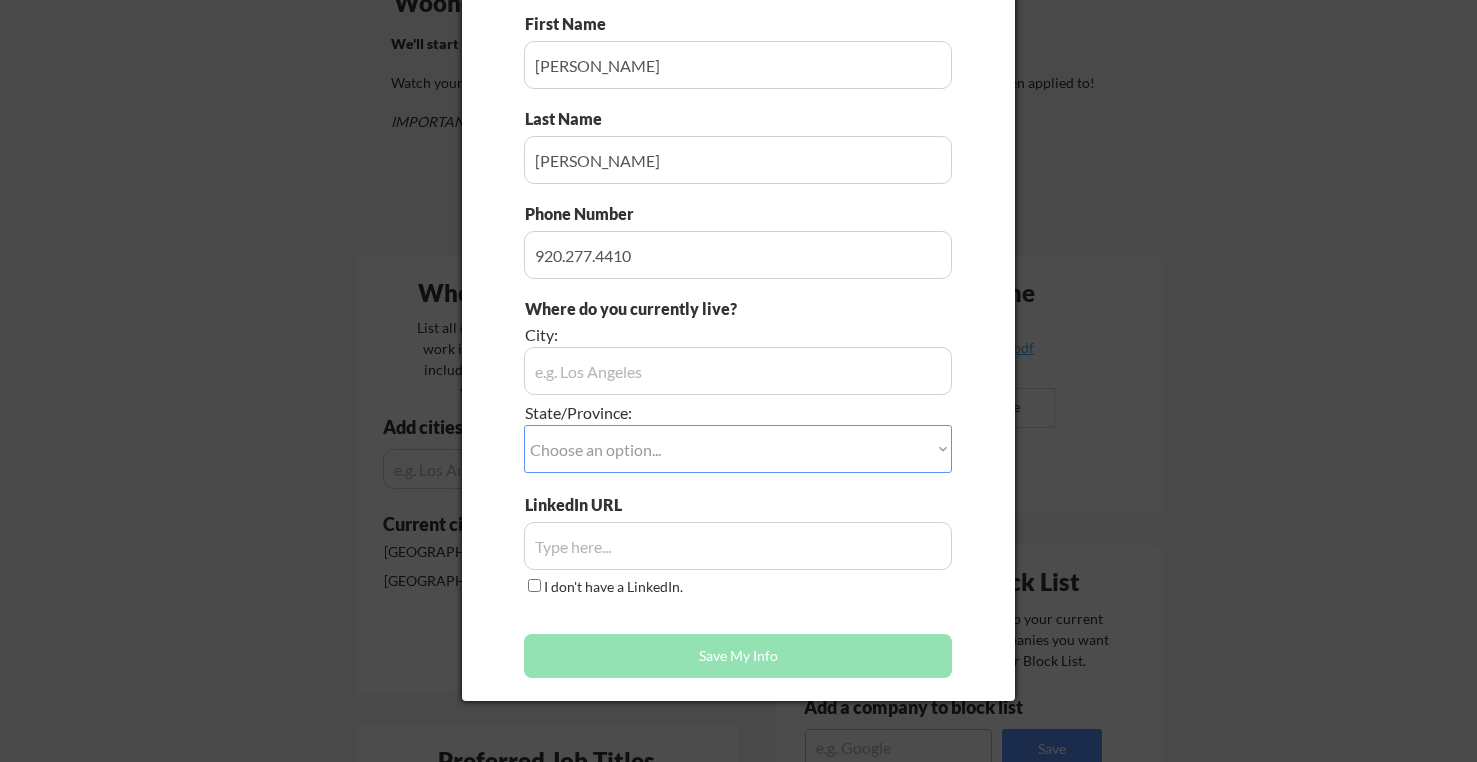 click at bounding box center (738, 255) 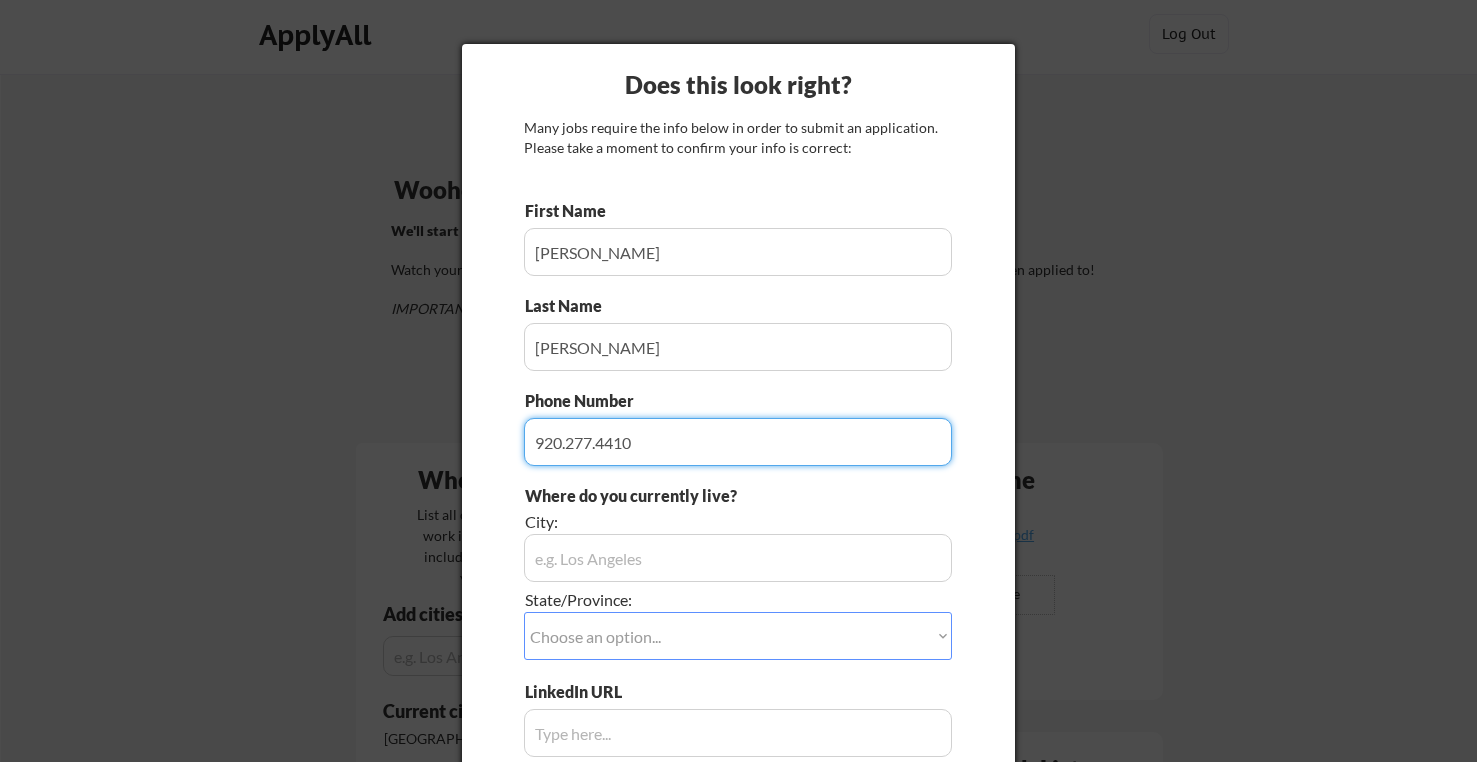 scroll, scrollTop: 0, scrollLeft: 0, axis: both 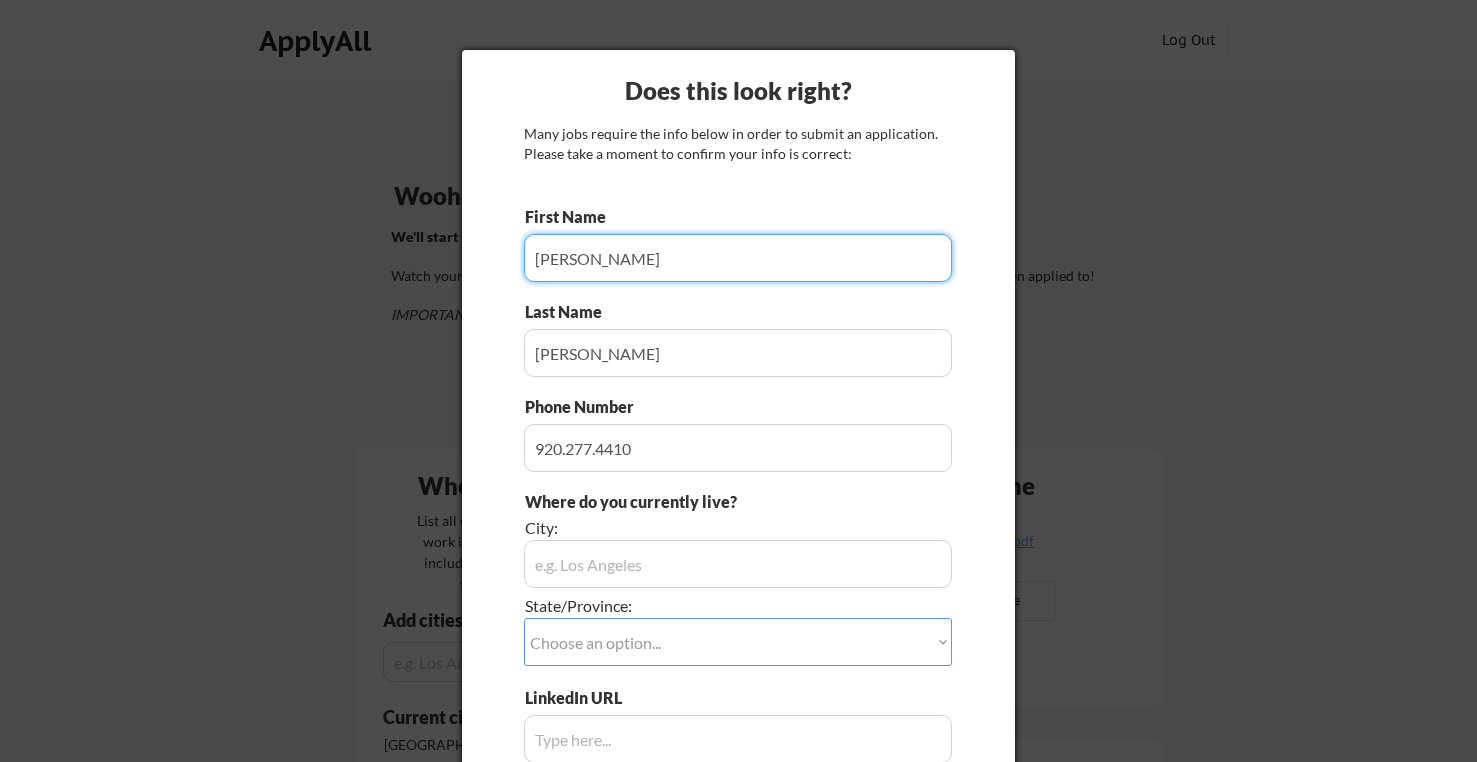 click at bounding box center (738, 258) 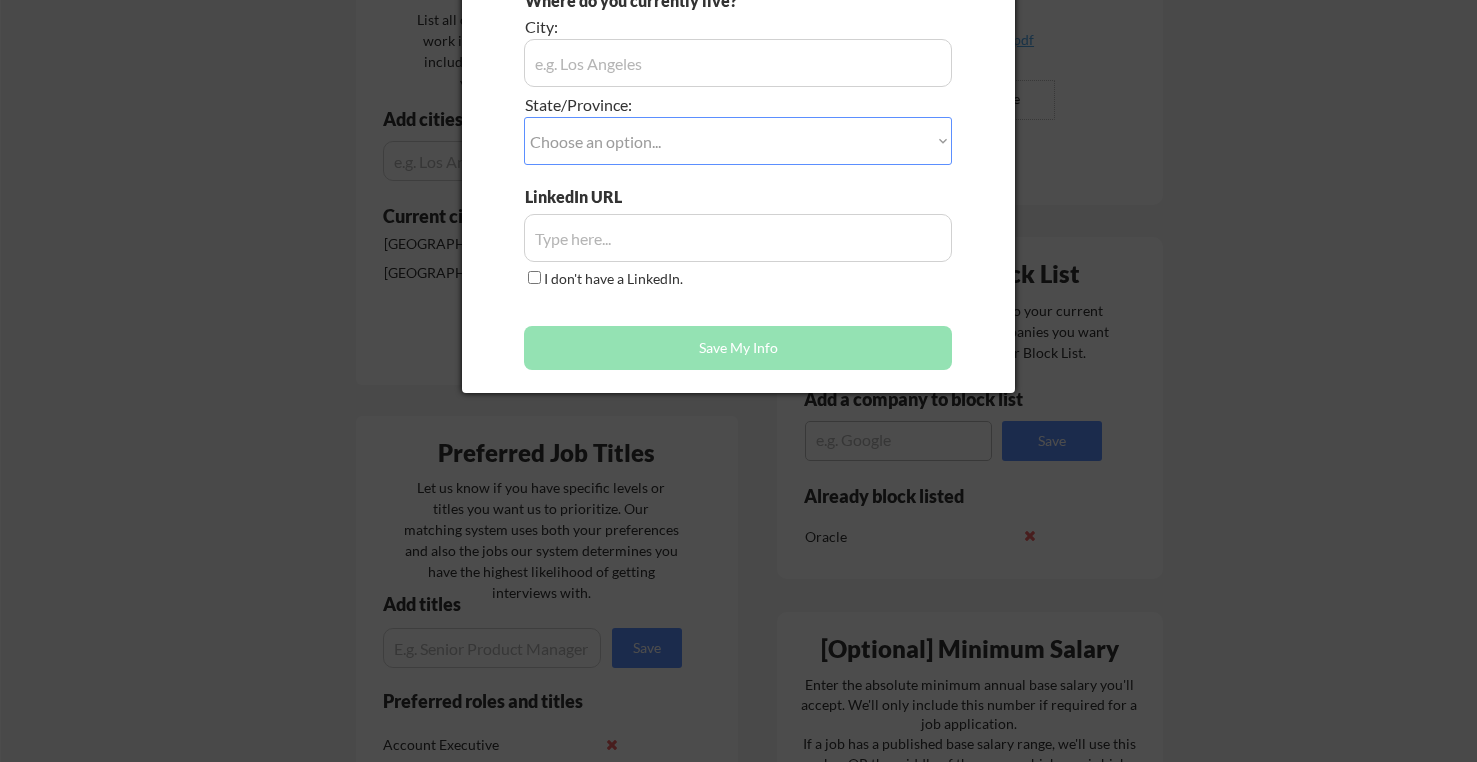 scroll, scrollTop: 585, scrollLeft: 0, axis: vertical 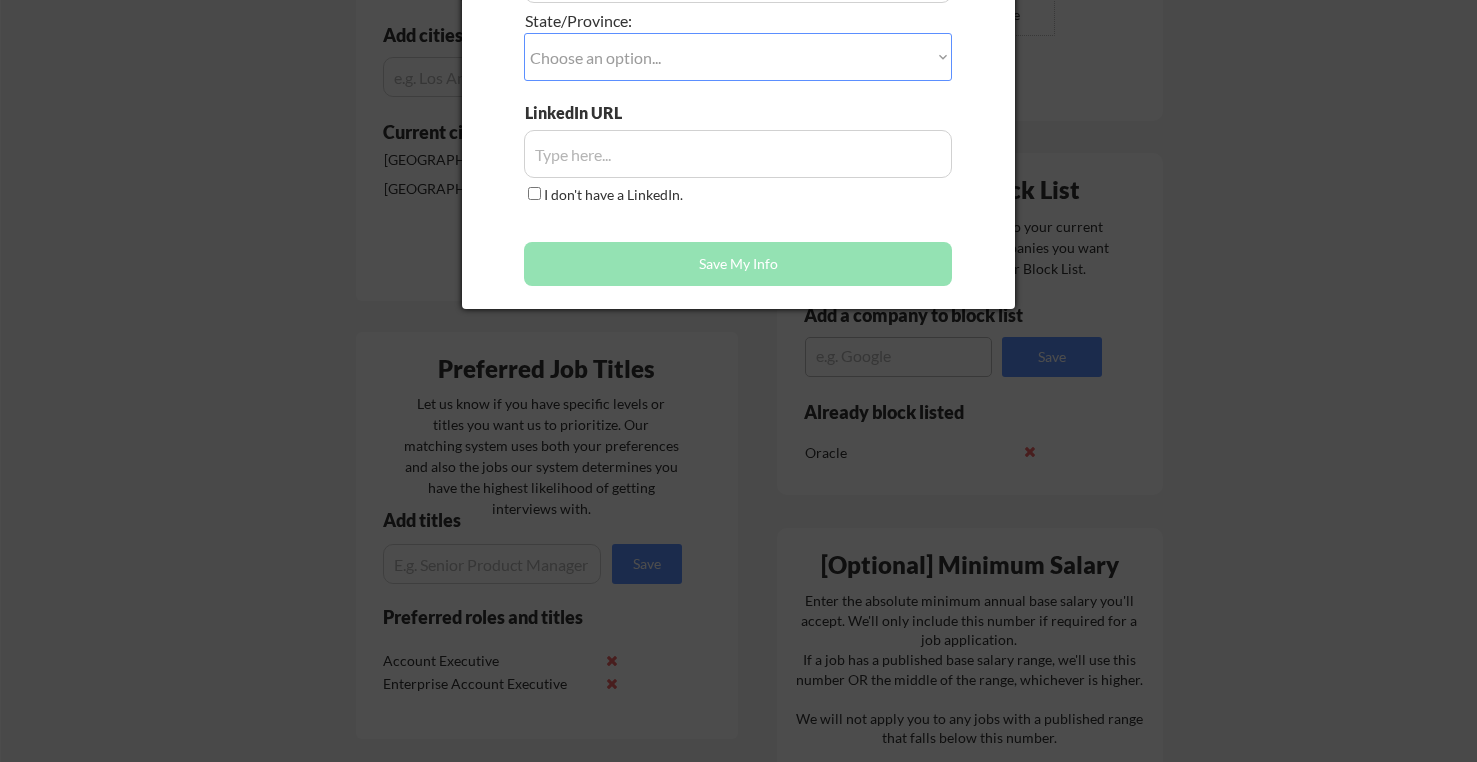 click at bounding box center (738, 381) 